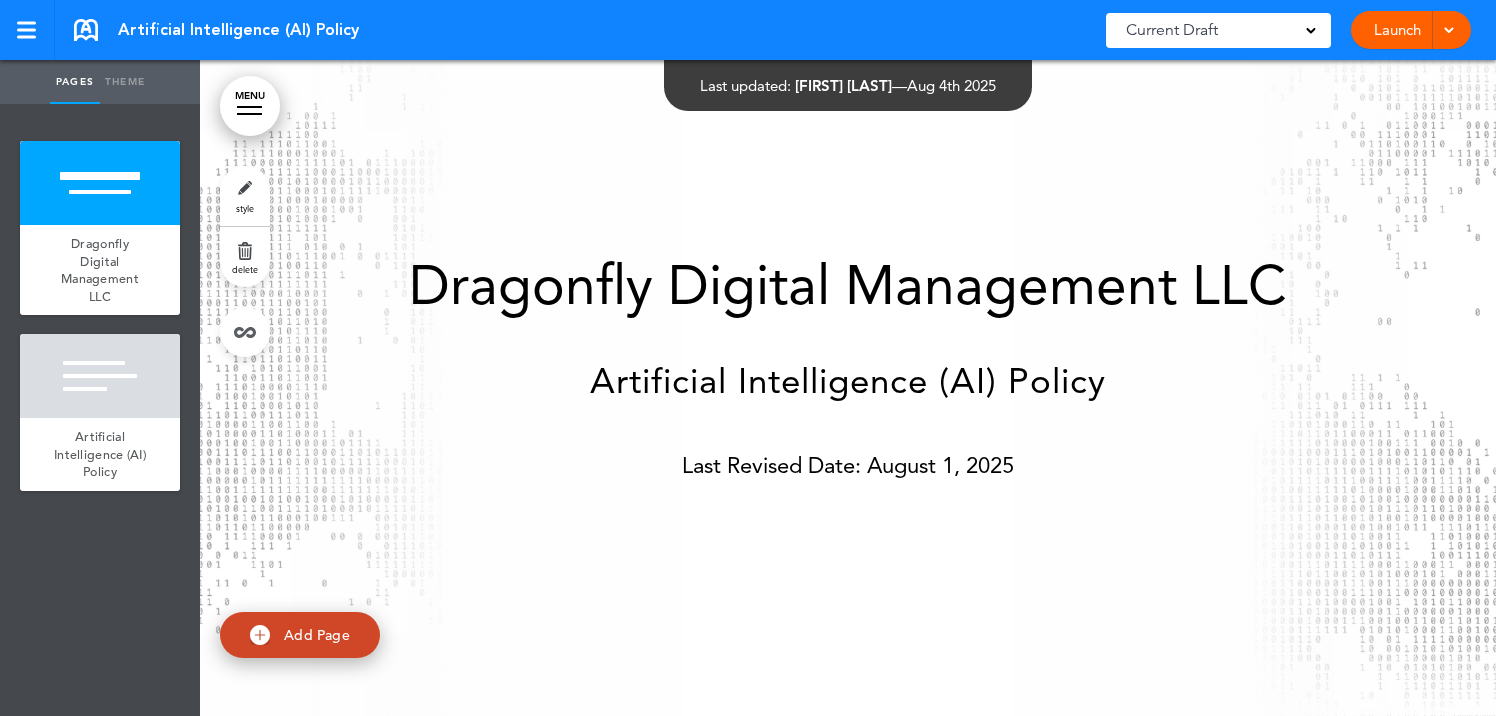 scroll, scrollTop: 0, scrollLeft: 0, axis: both 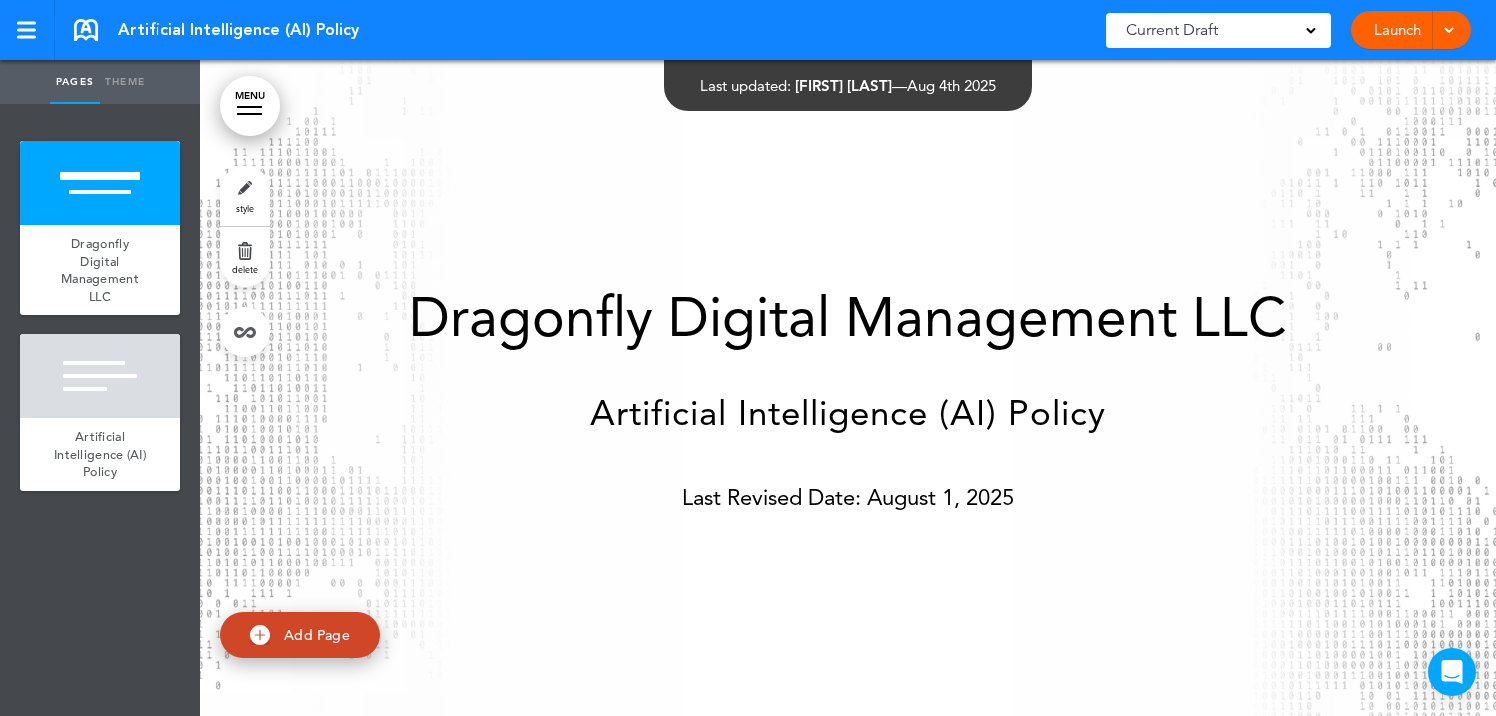 click on "Launch" at bounding box center (1397, 30) 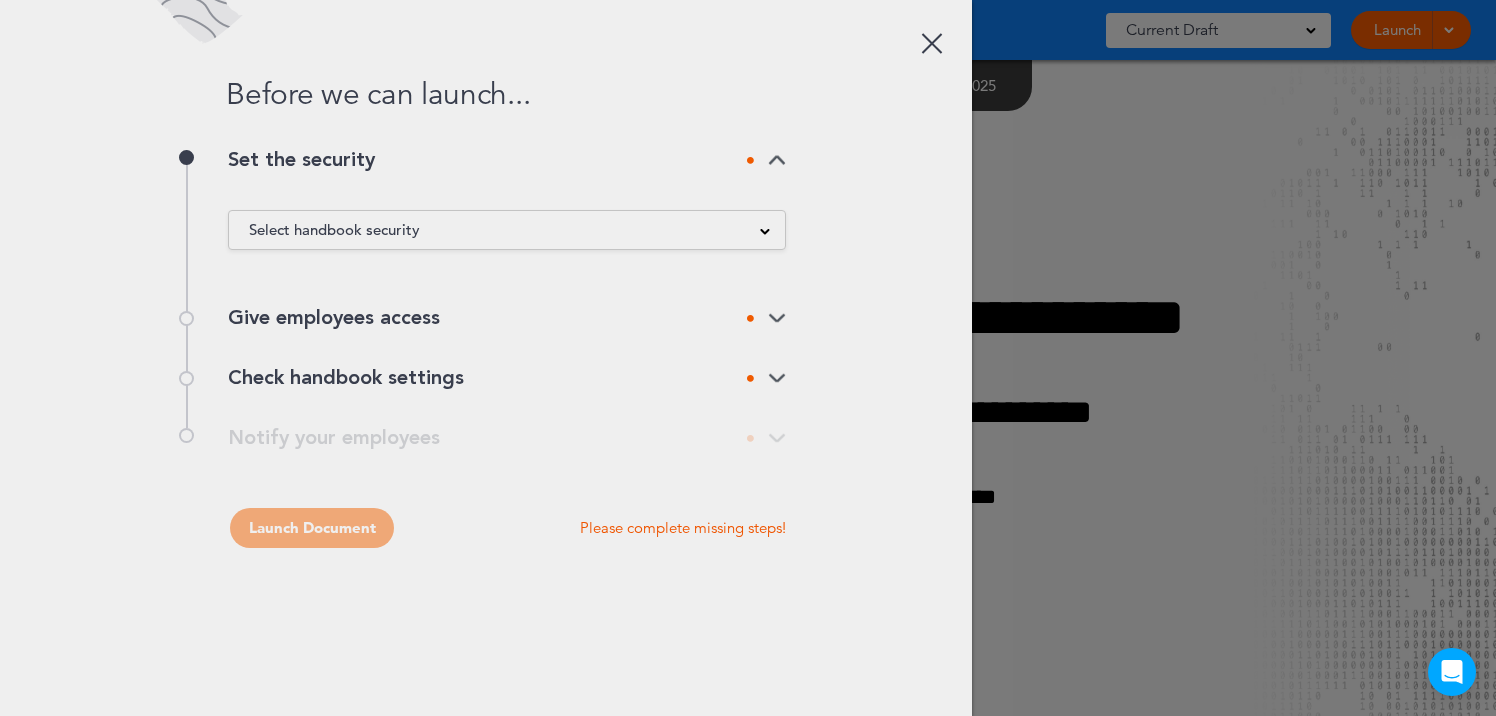 scroll, scrollTop: 0, scrollLeft: 0, axis: both 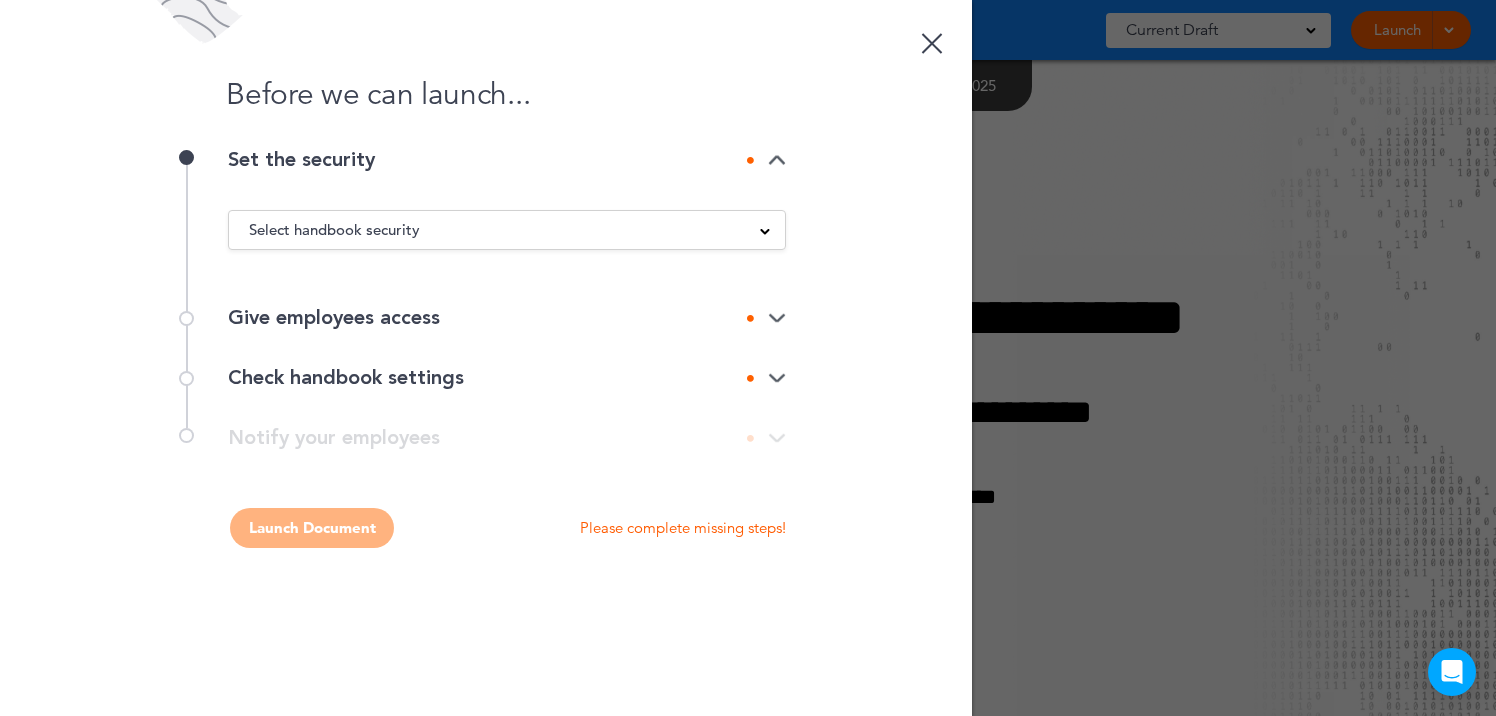 click at bounding box center [765, 230] 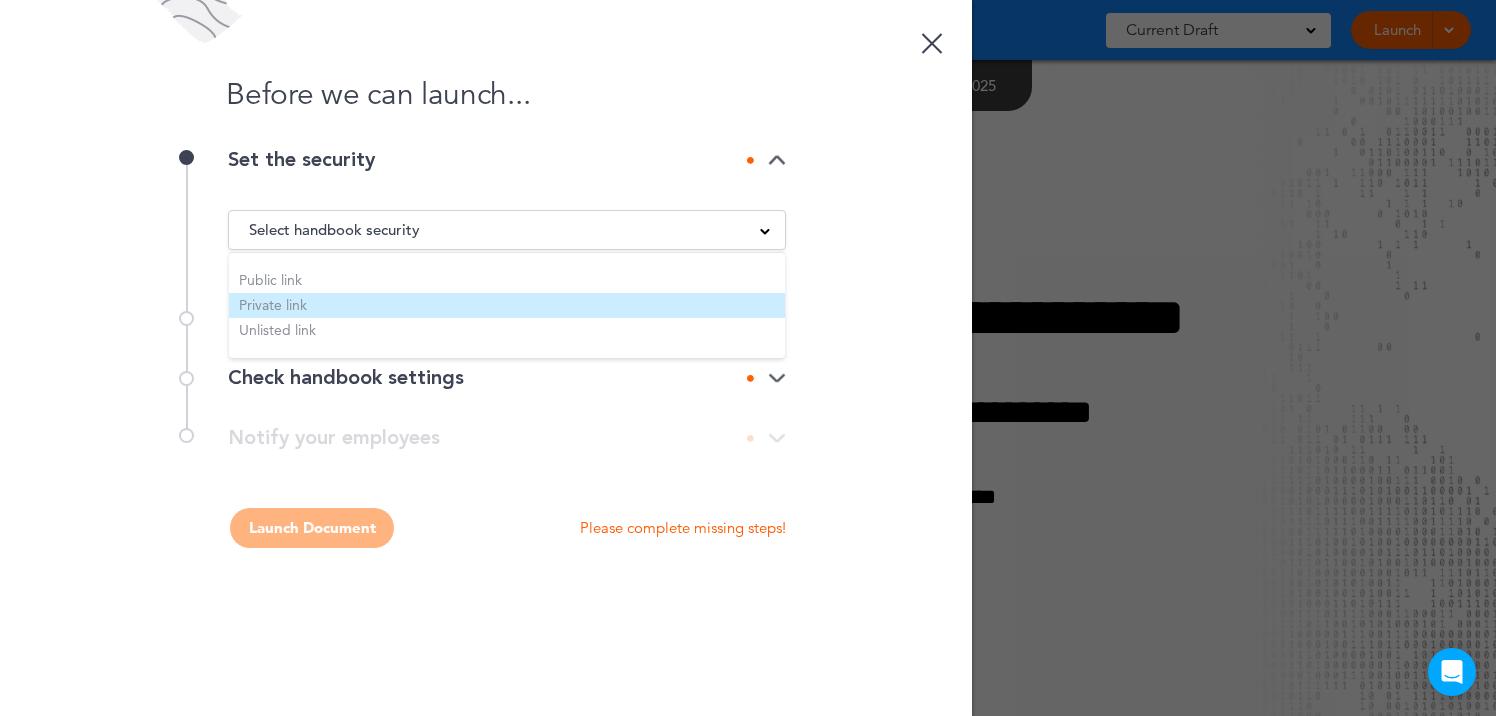 click on "Private link" at bounding box center [507, 305] 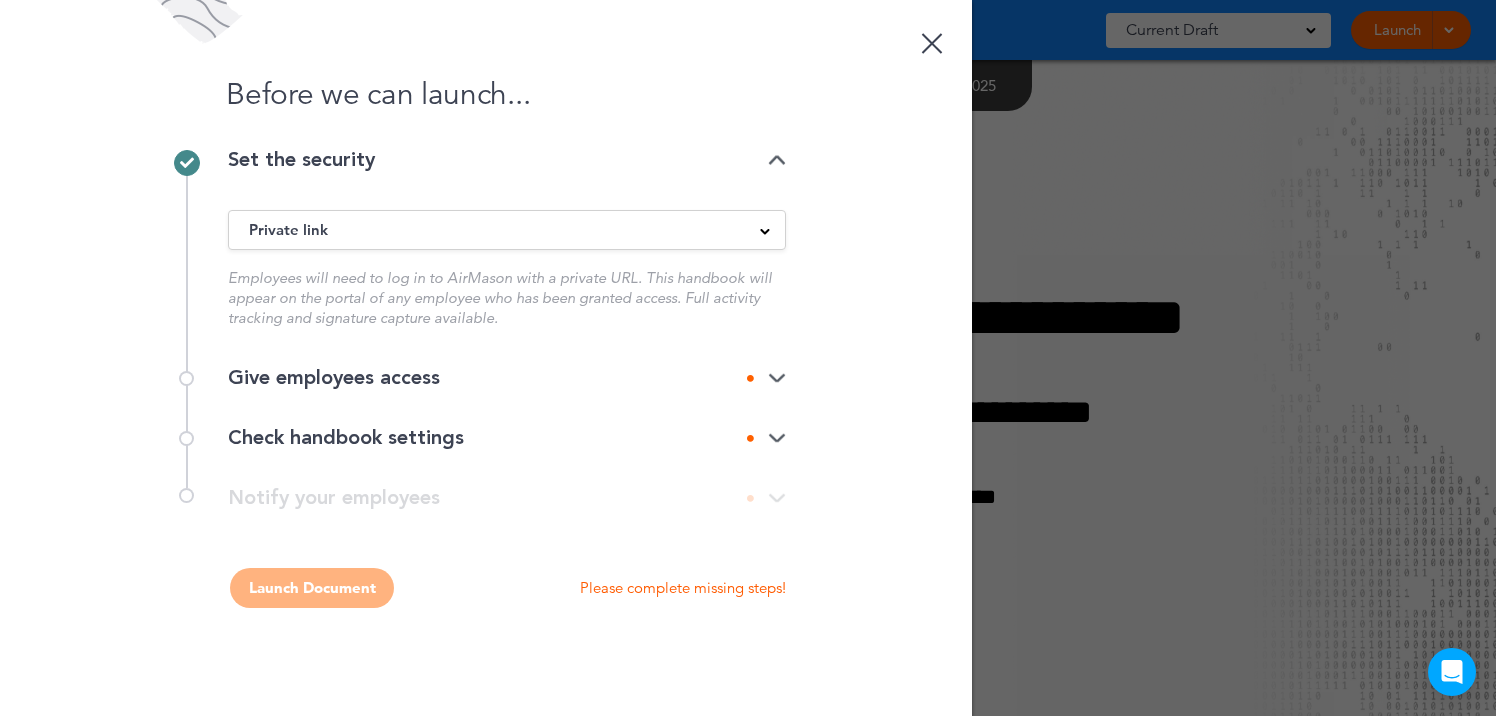 click on "Give employees access" at bounding box center [507, 378] 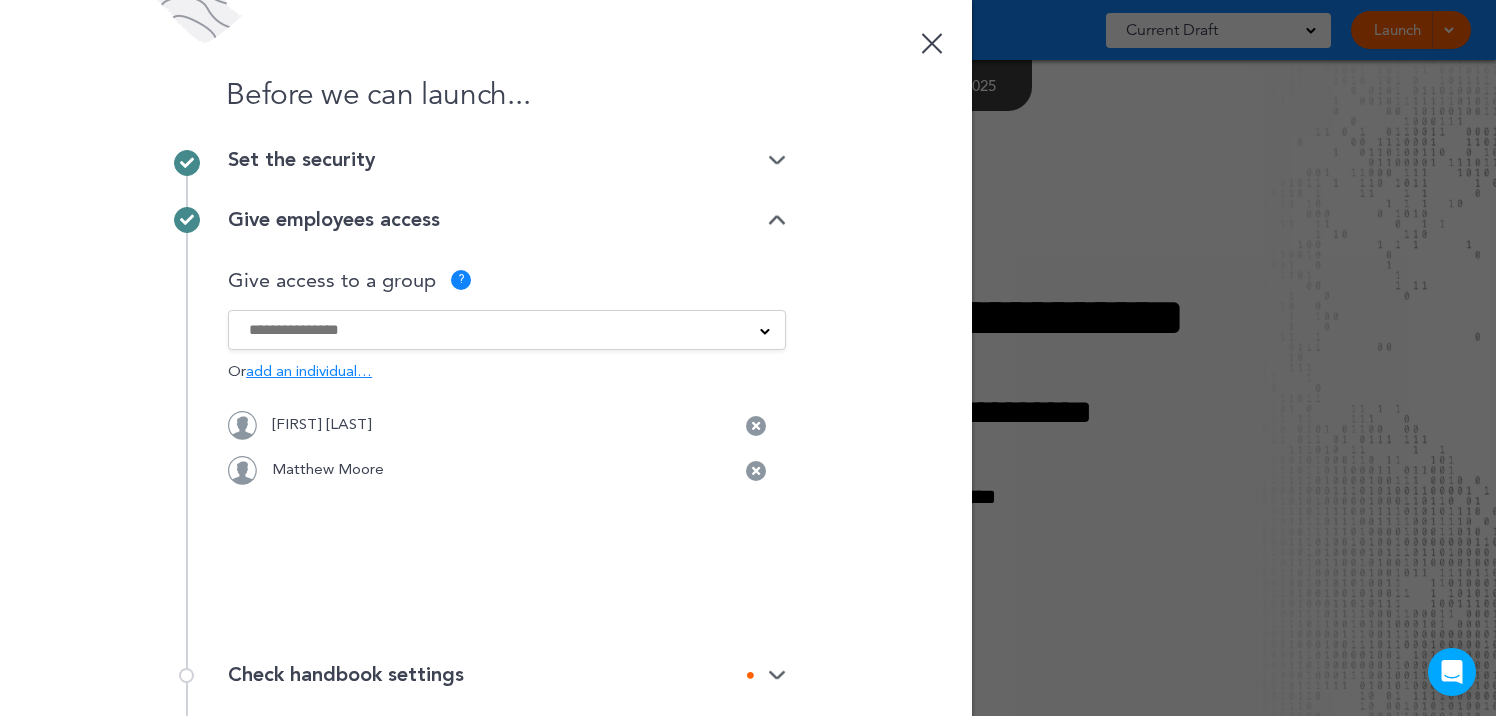 click on "Lisa Kinard
Matthew Moore
Would you like to  create a group?" at bounding box center (507, 505) 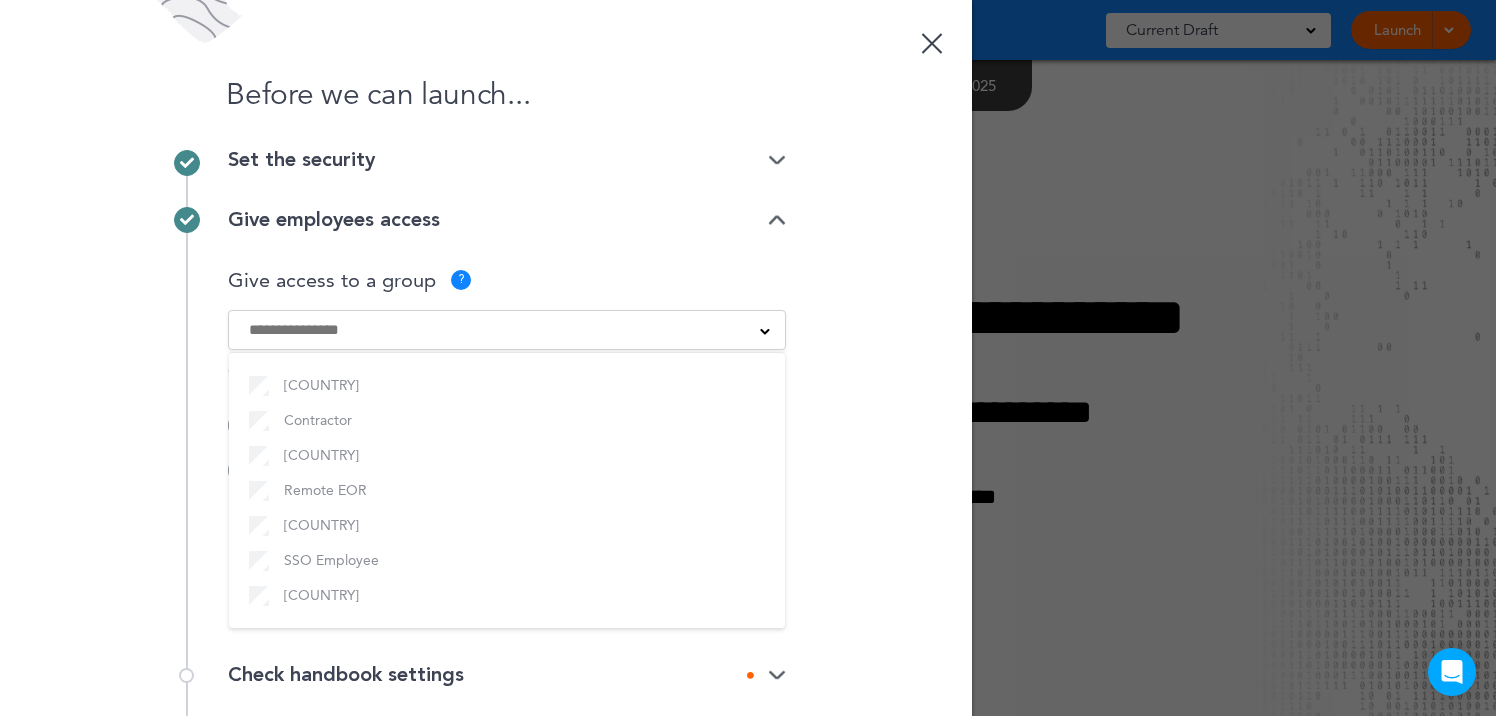 click at bounding box center (765, 330) 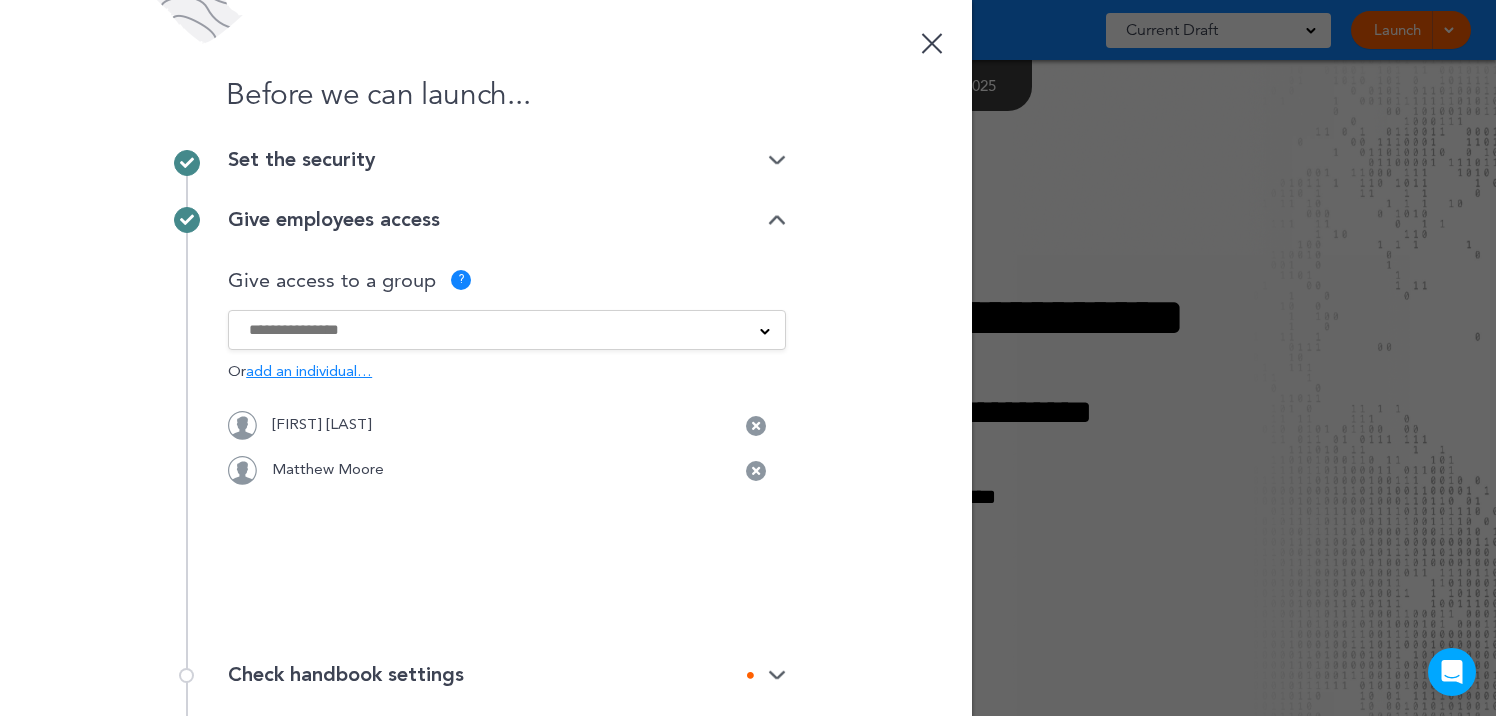 click on "Before we can launch...
Set the security
Private link
Public link
Private link
Unlisted link
Employees will need to log in to AirMason with a private URL. This handbook will appear on the portal of any employee who has been granted access. Full activity tracking and signature capture available.
Visible on employee portal?
?
Will be visible on the employee portal when logged in to AirMason.
Set a password (optional)
?
Add a generic password for security.
This value is required." at bounding box center [486, 358] 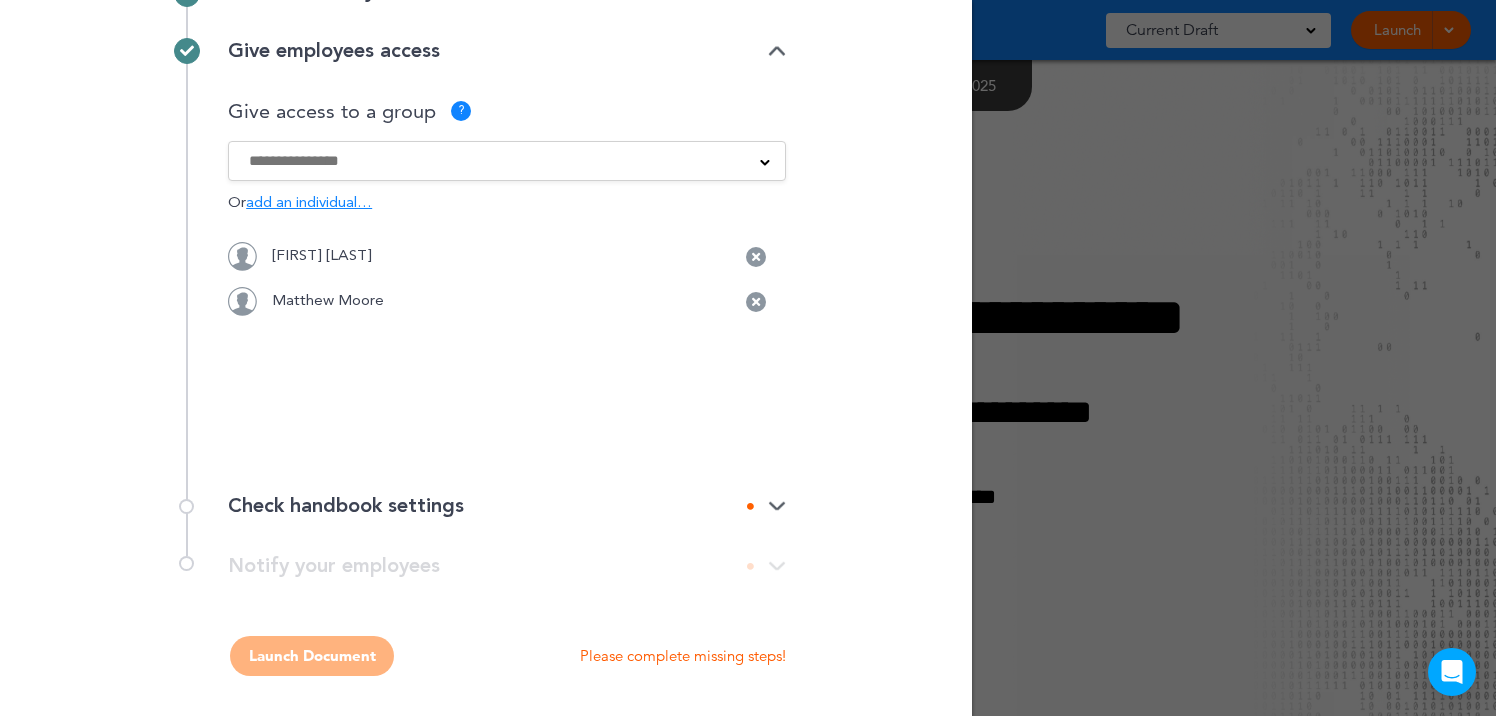 click at bounding box center [777, 506] 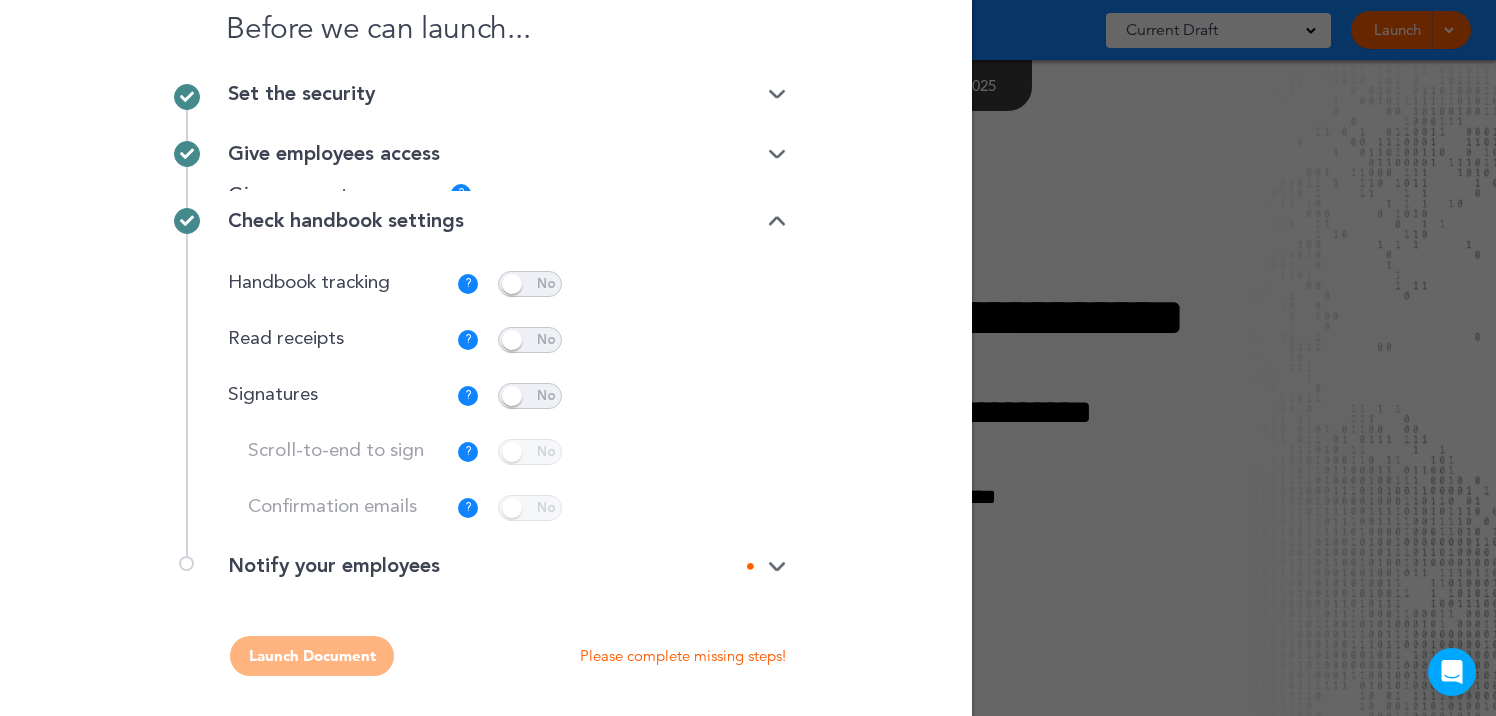 scroll, scrollTop: 64, scrollLeft: 0, axis: vertical 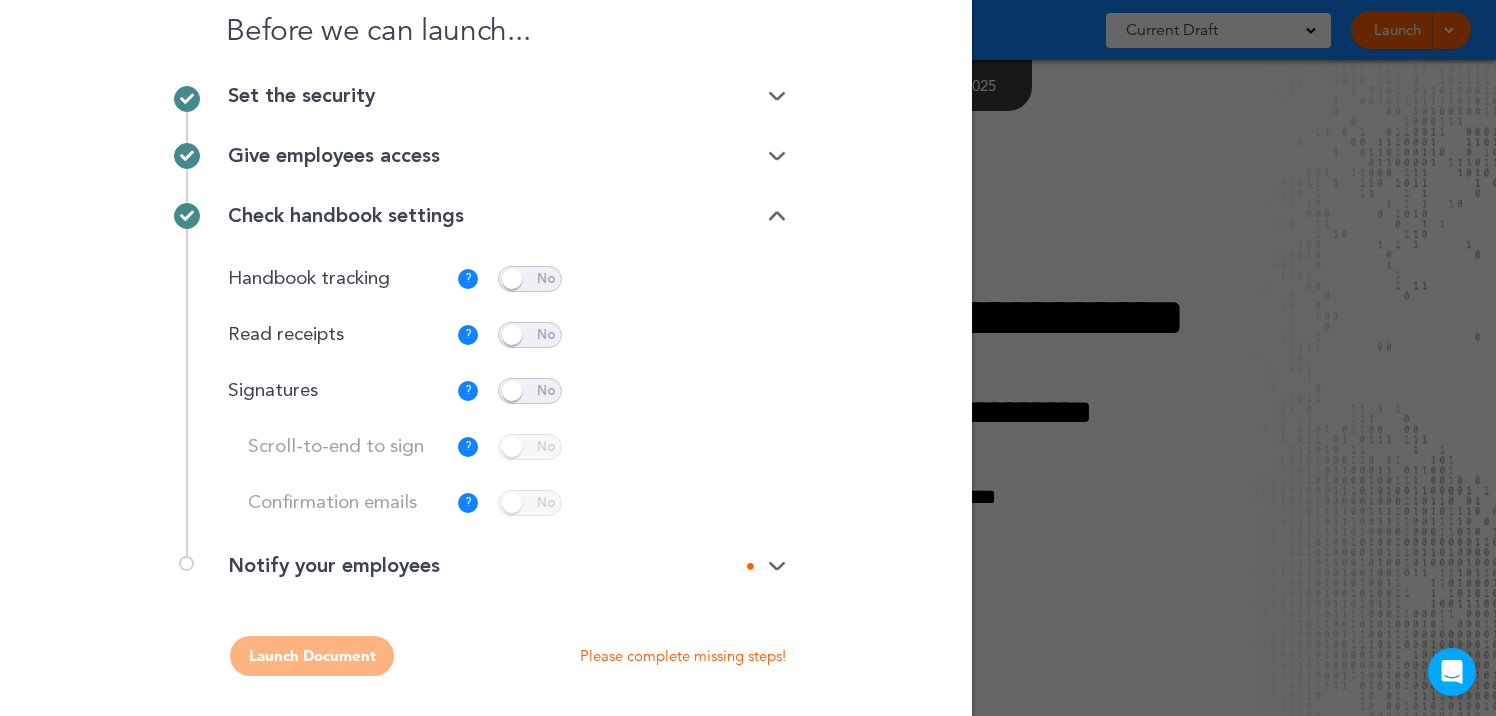 click at bounding box center [530, 391] 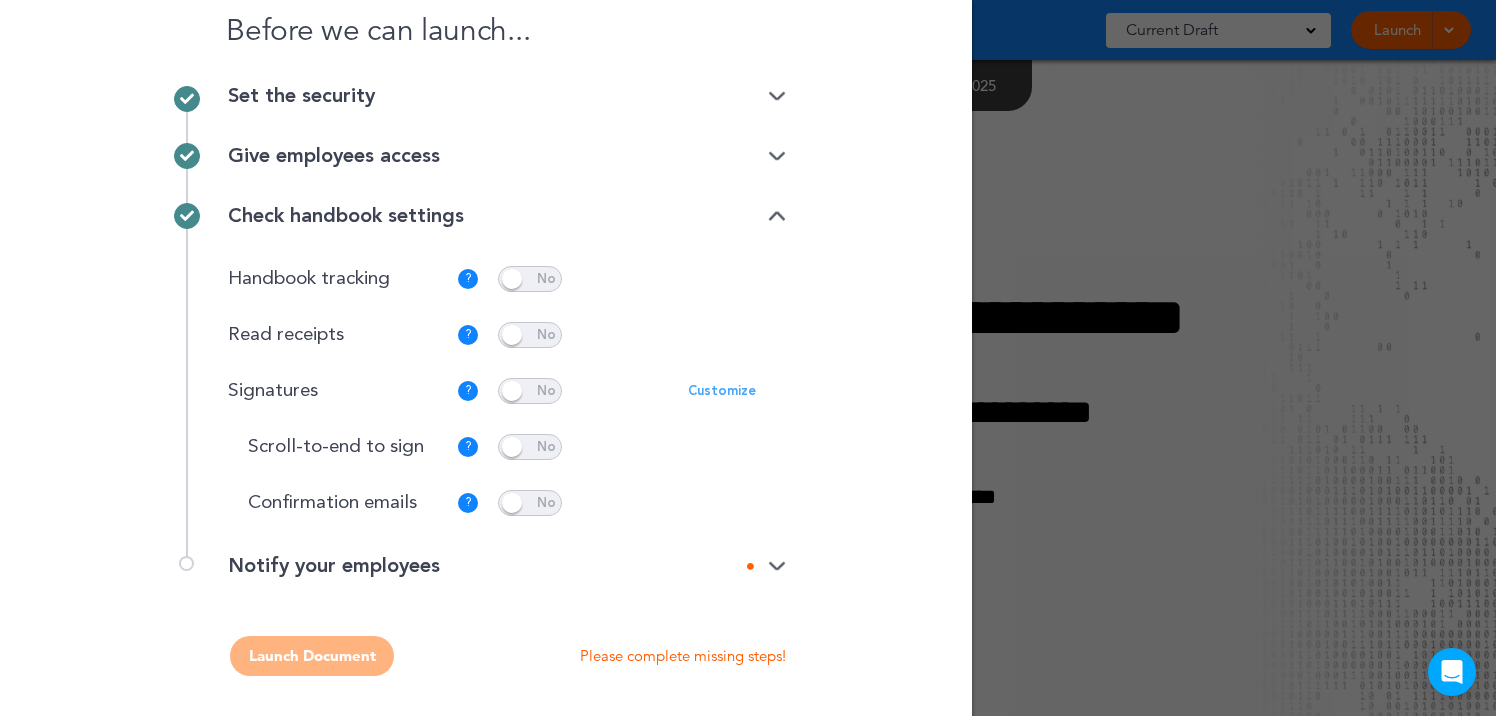 click on "Customize" at bounding box center (722, 391) 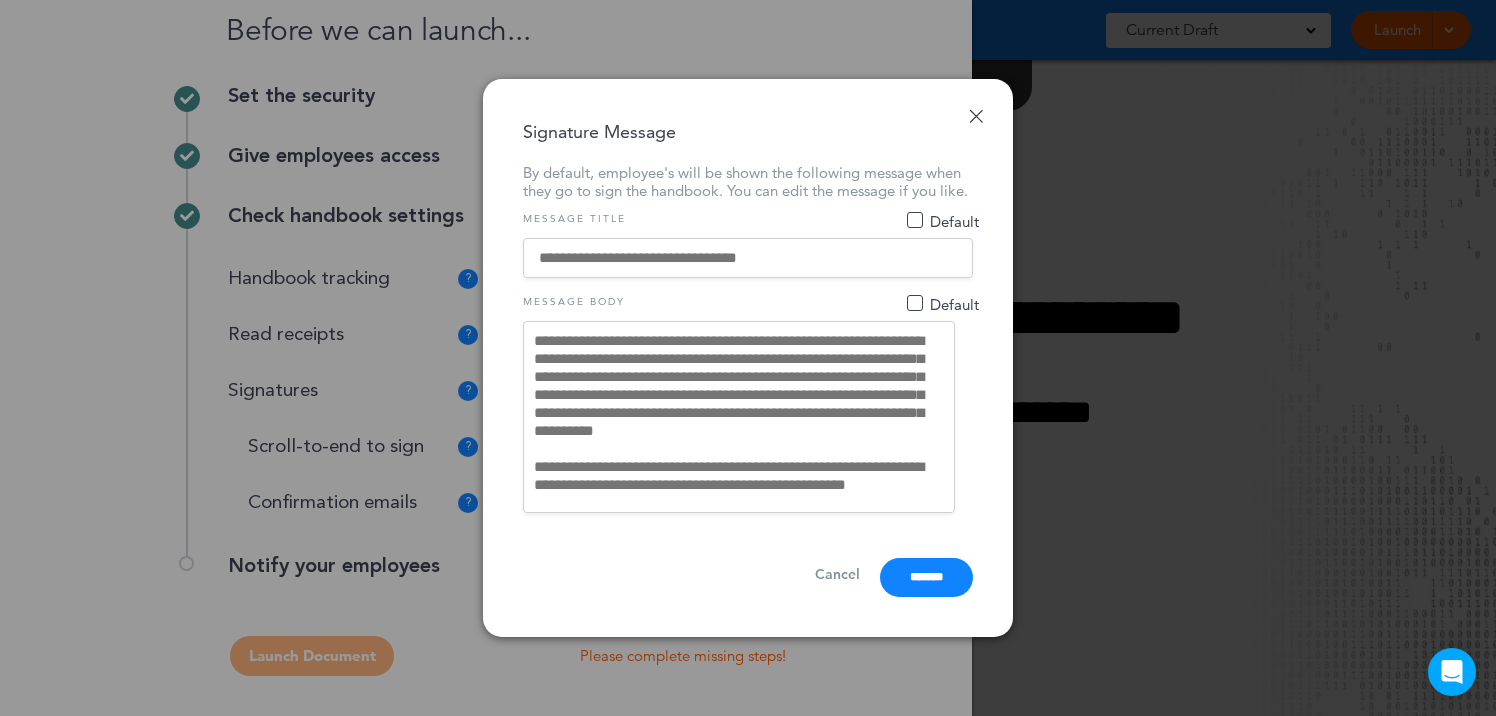 drag, startPoint x: 806, startPoint y: 258, endPoint x: 600, endPoint y: 262, distance: 206.03883 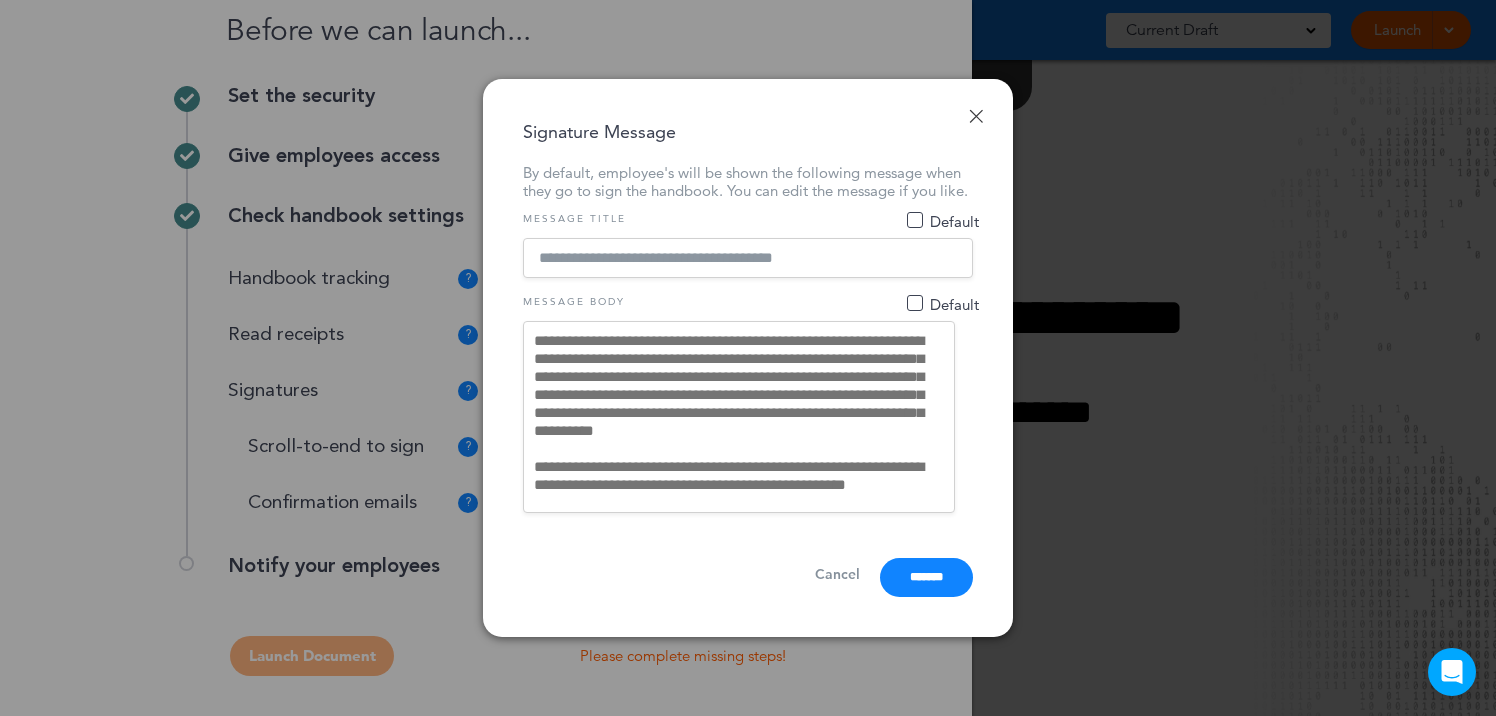 type on "**********" 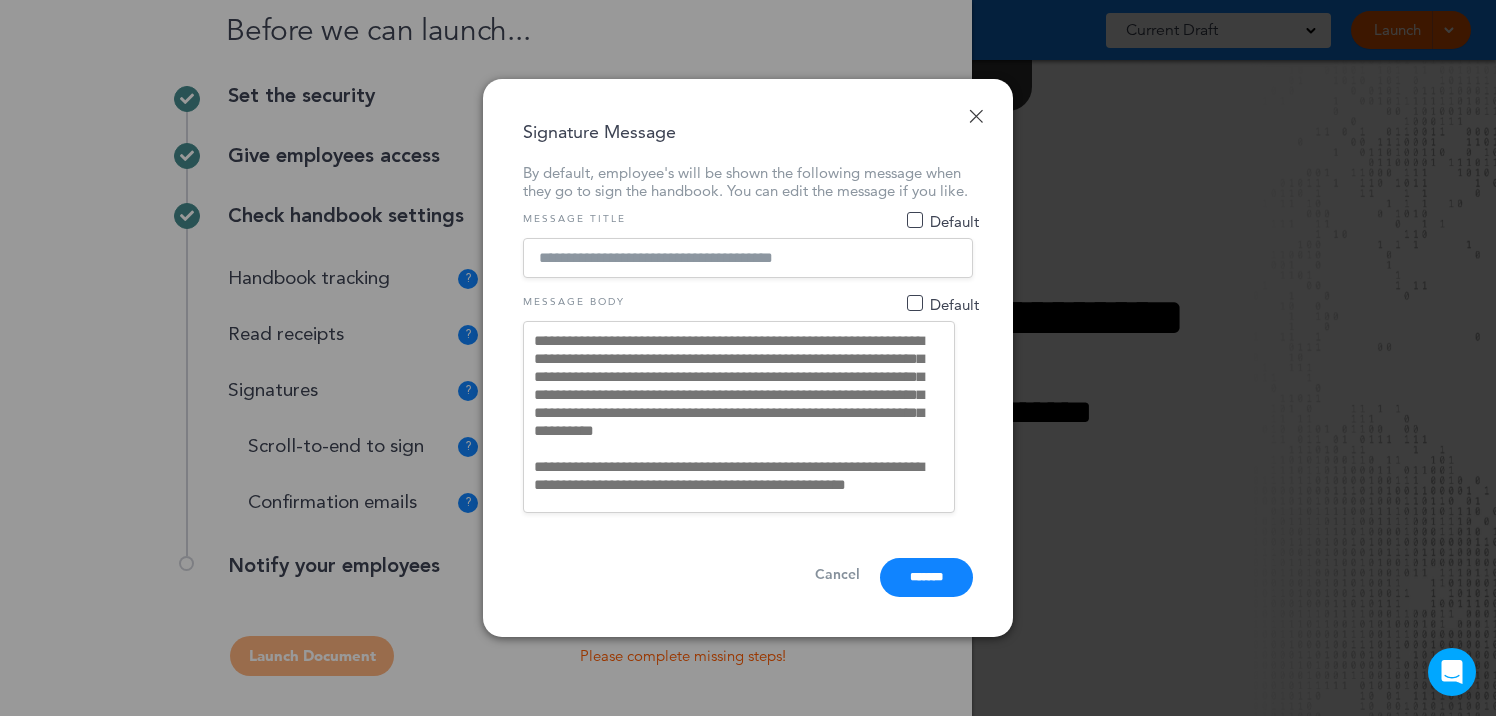 click on "**********" at bounding box center [739, 417] 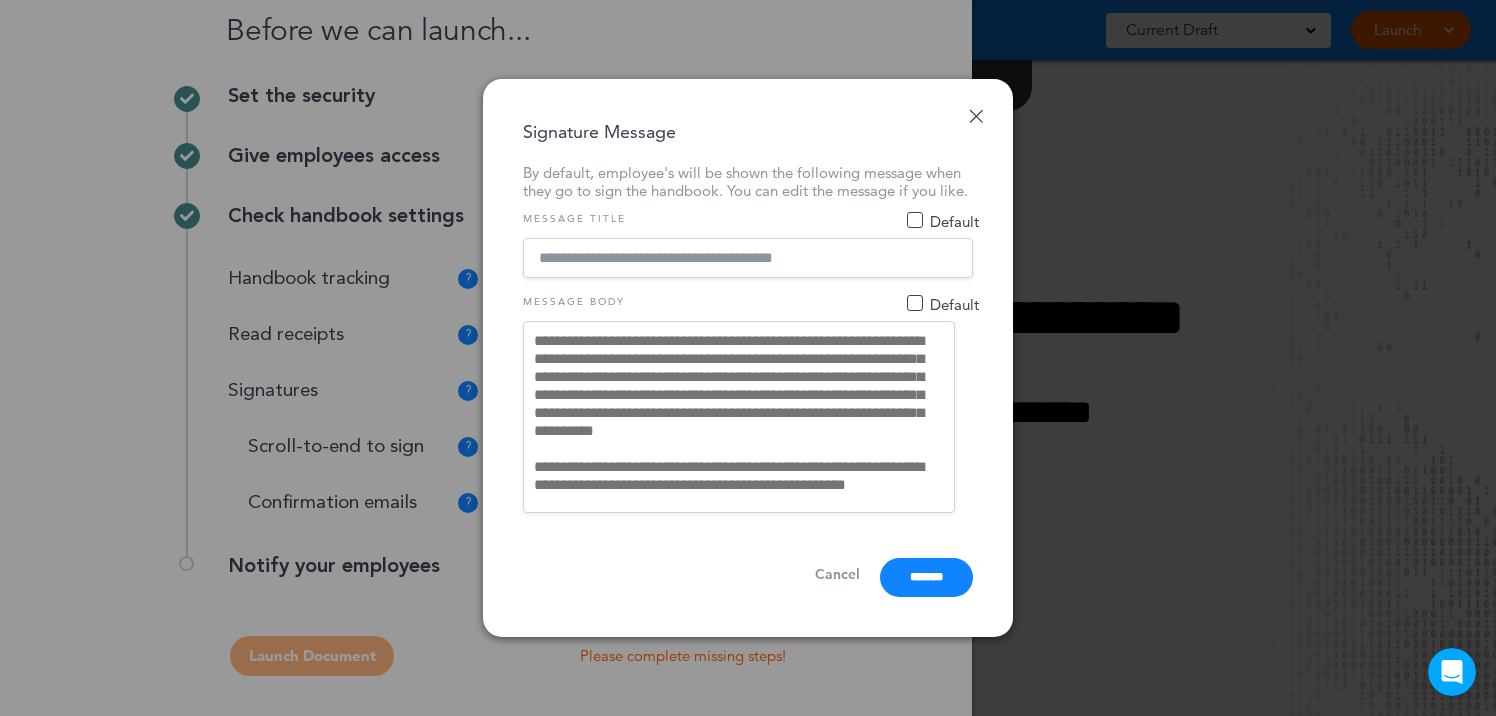 scroll, scrollTop: 0, scrollLeft: 0, axis: both 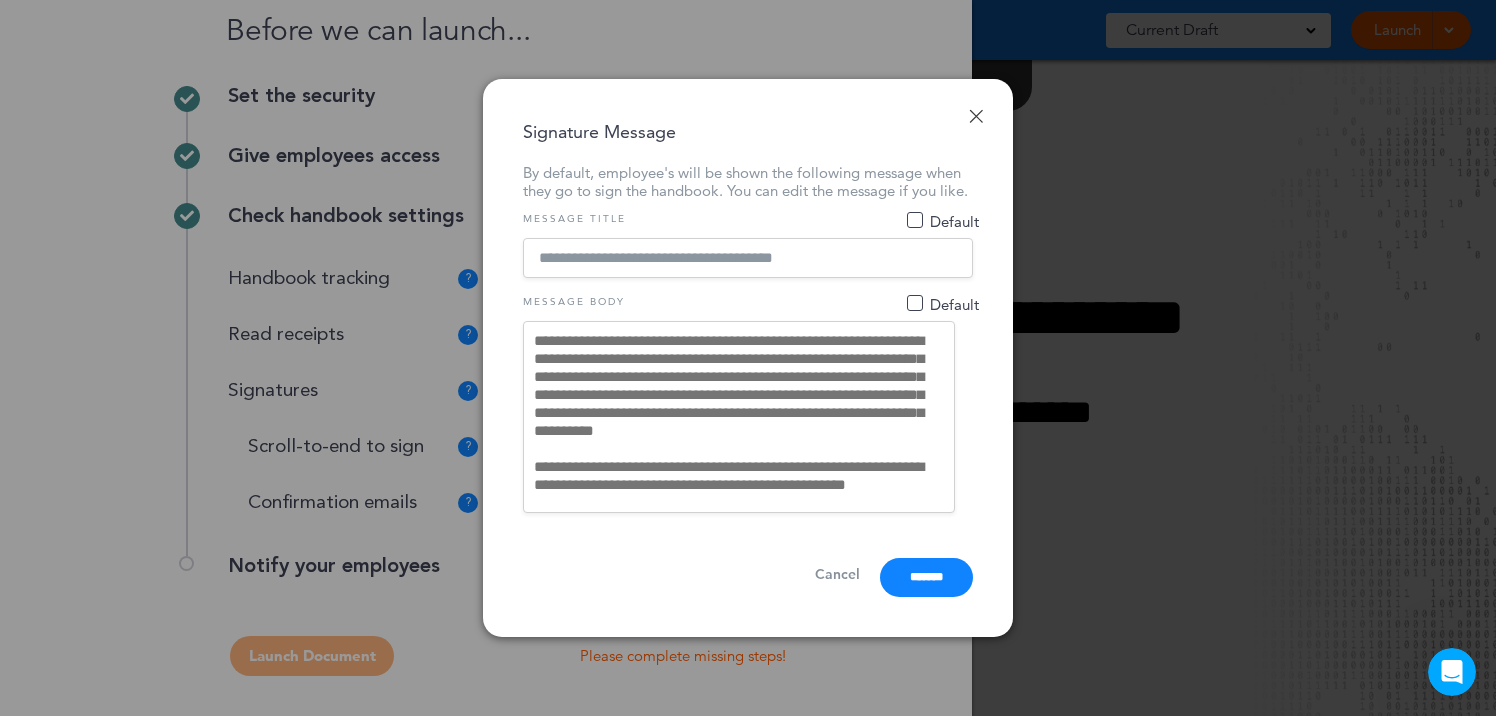 drag, startPoint x: 806, startPoint y: 444, endPoint x: 586, endPoint y: 402, distance: 223.9732 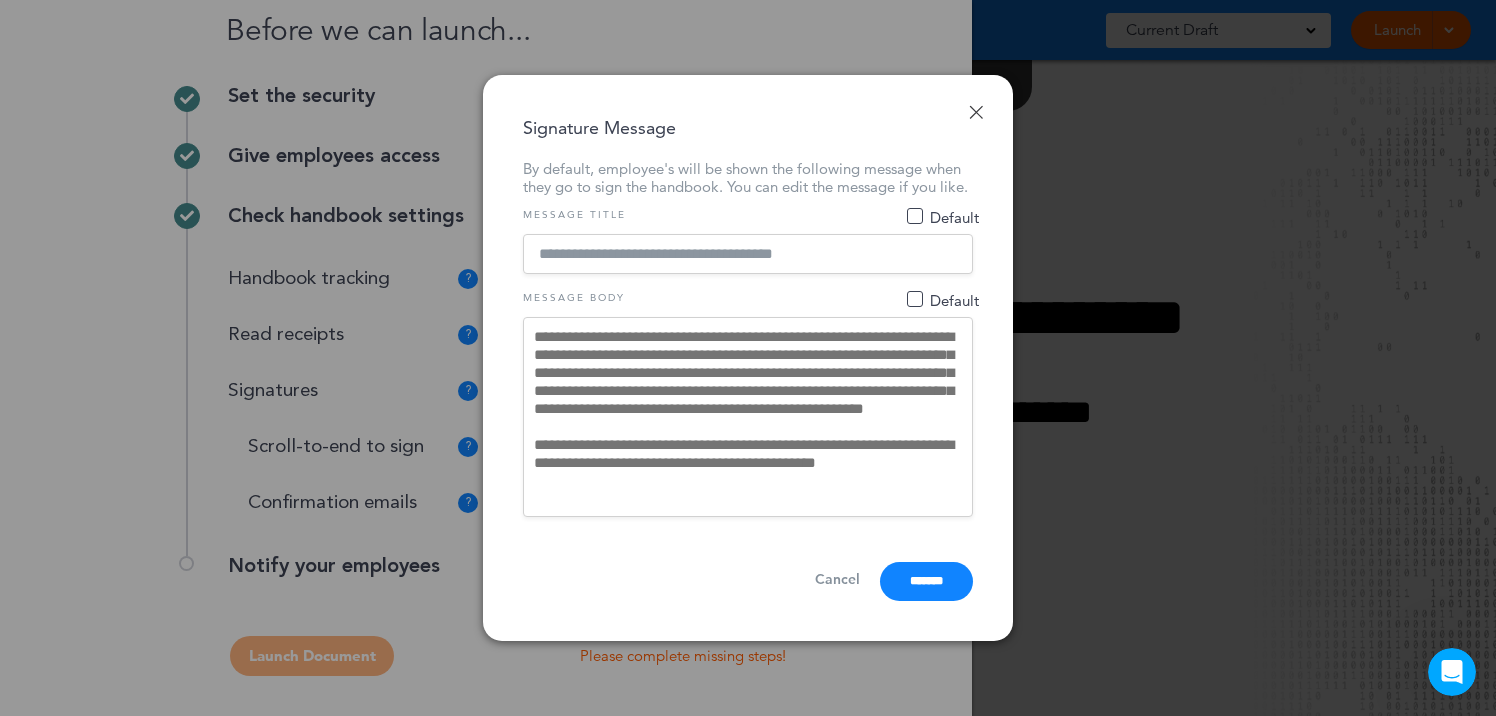 drag, startPoint x: 807, startPoint y: 442, endPoint x: 582, endPoint y: 398, distance: 229.26186 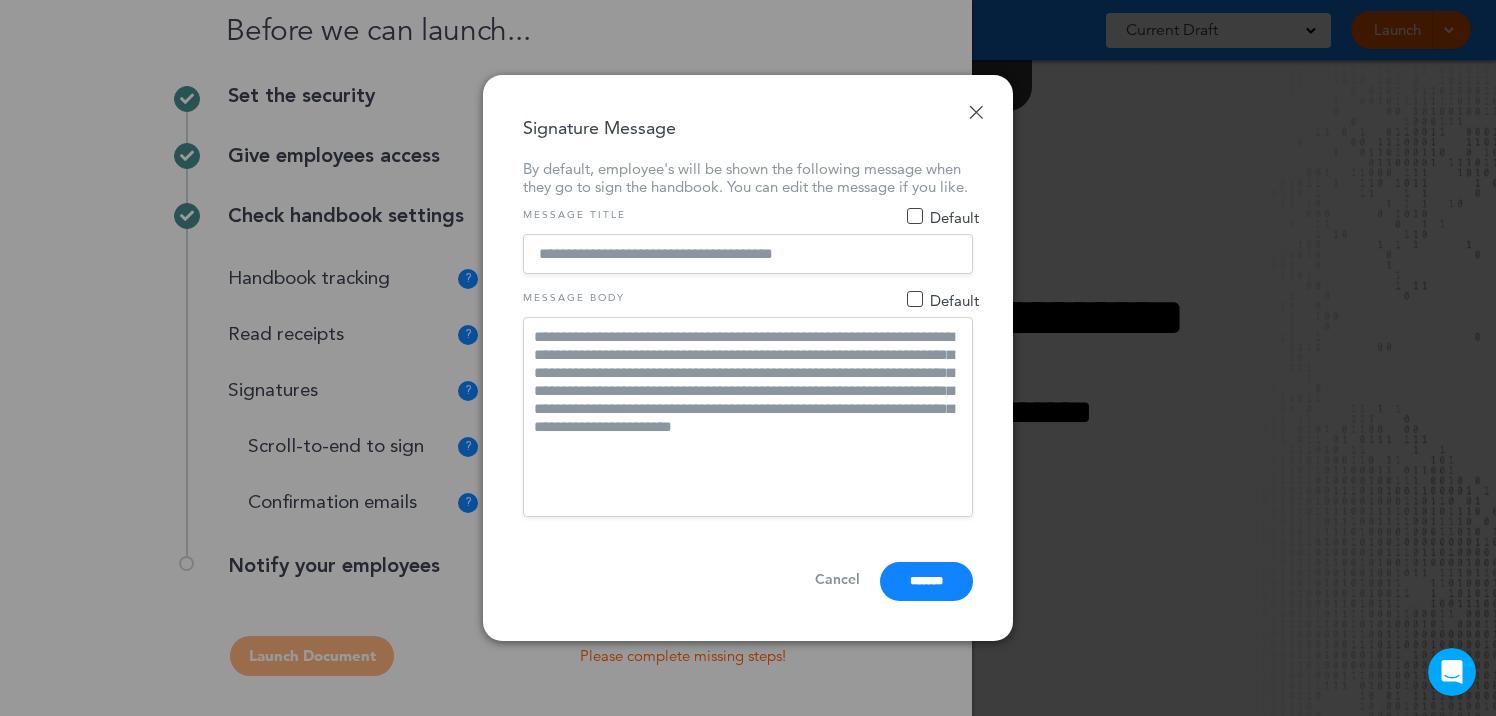 click on "**********" at bounding box center (748, 417) 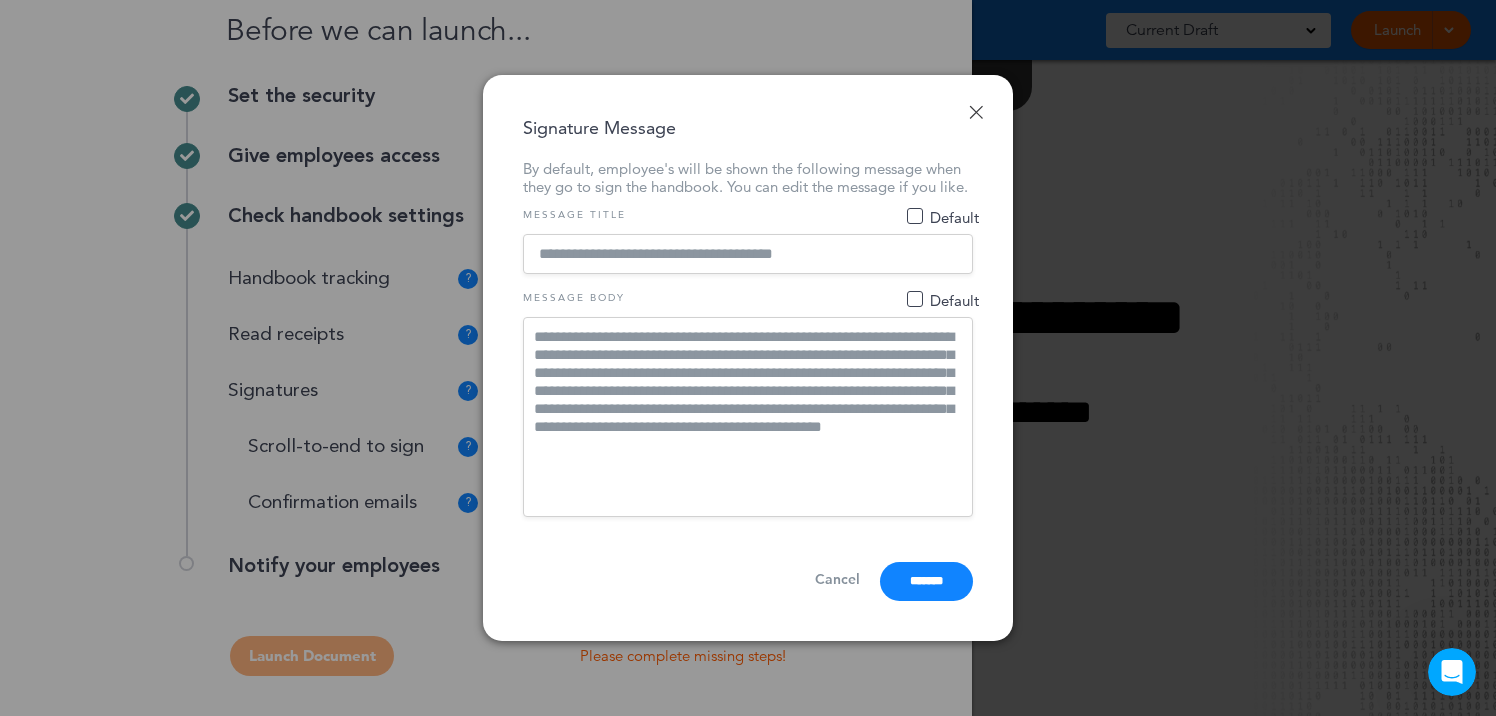 click on "**********" at bounding box center [748, 417] 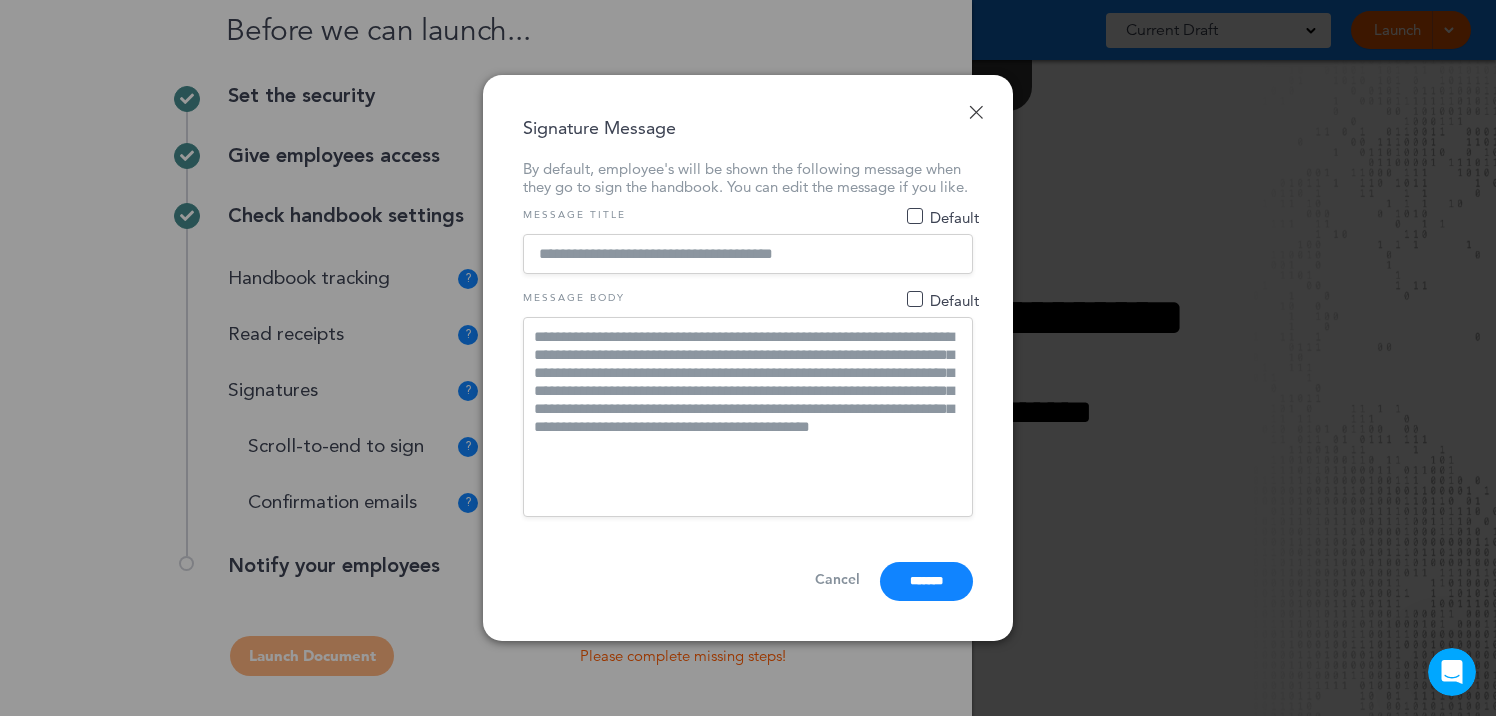 drag, startPoint x: 599, startPoint y: 403, endPoint x: 532, endPoint y: 403, distance: 67 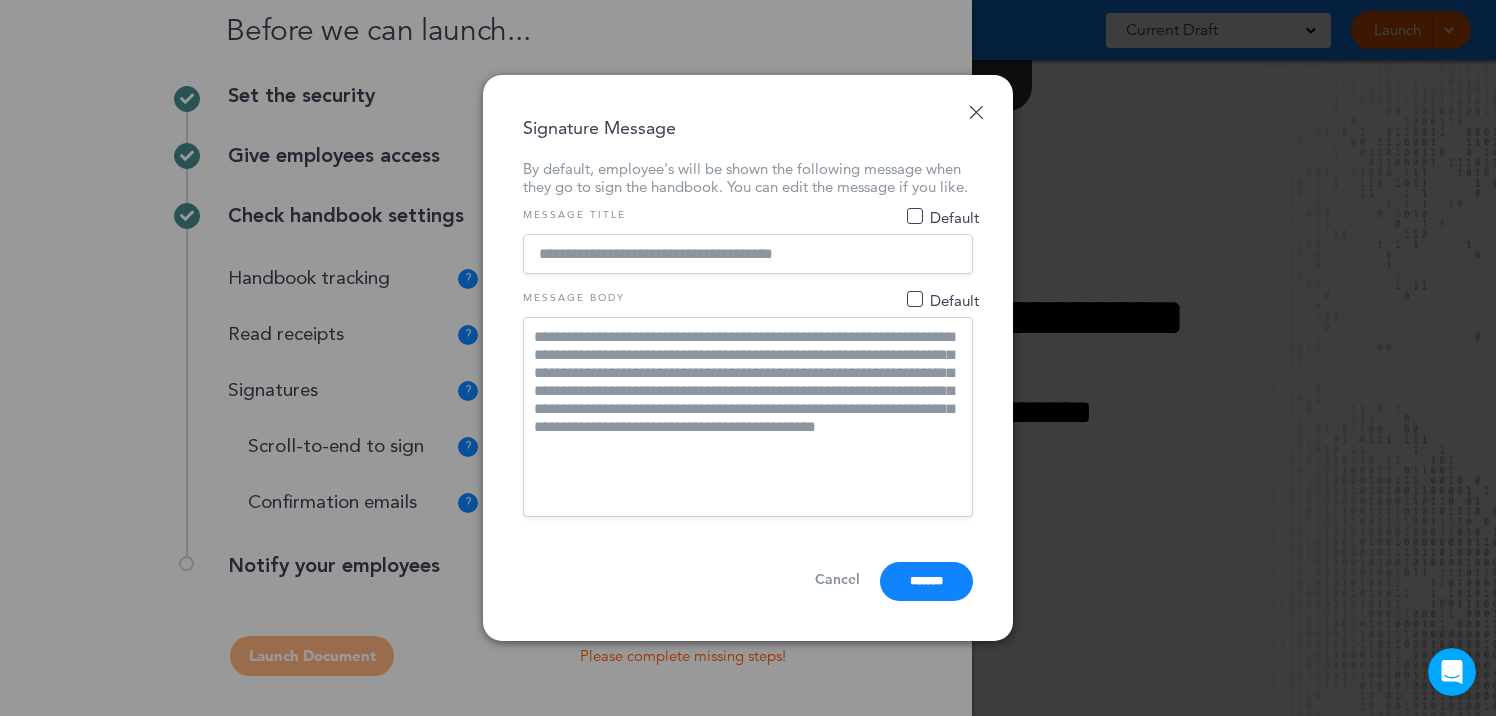 drag, startPoint x: 655, startPoint y: 416, endPoint x: 629, endPoint y: 417, distance: 26.019224 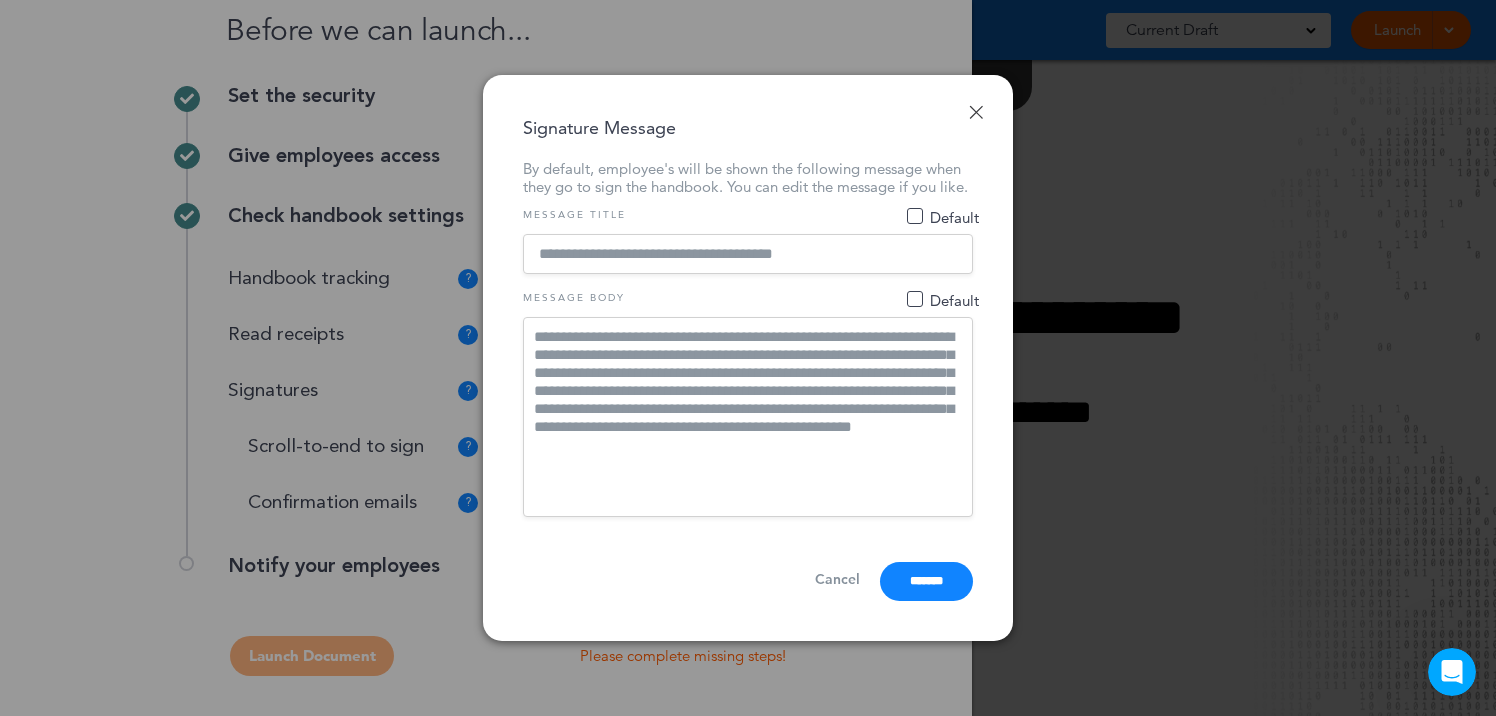 drag, startPoint x: 897, startPoint y: 438, endPoint x: 800, endPoint y: 434, distance: 97.082436 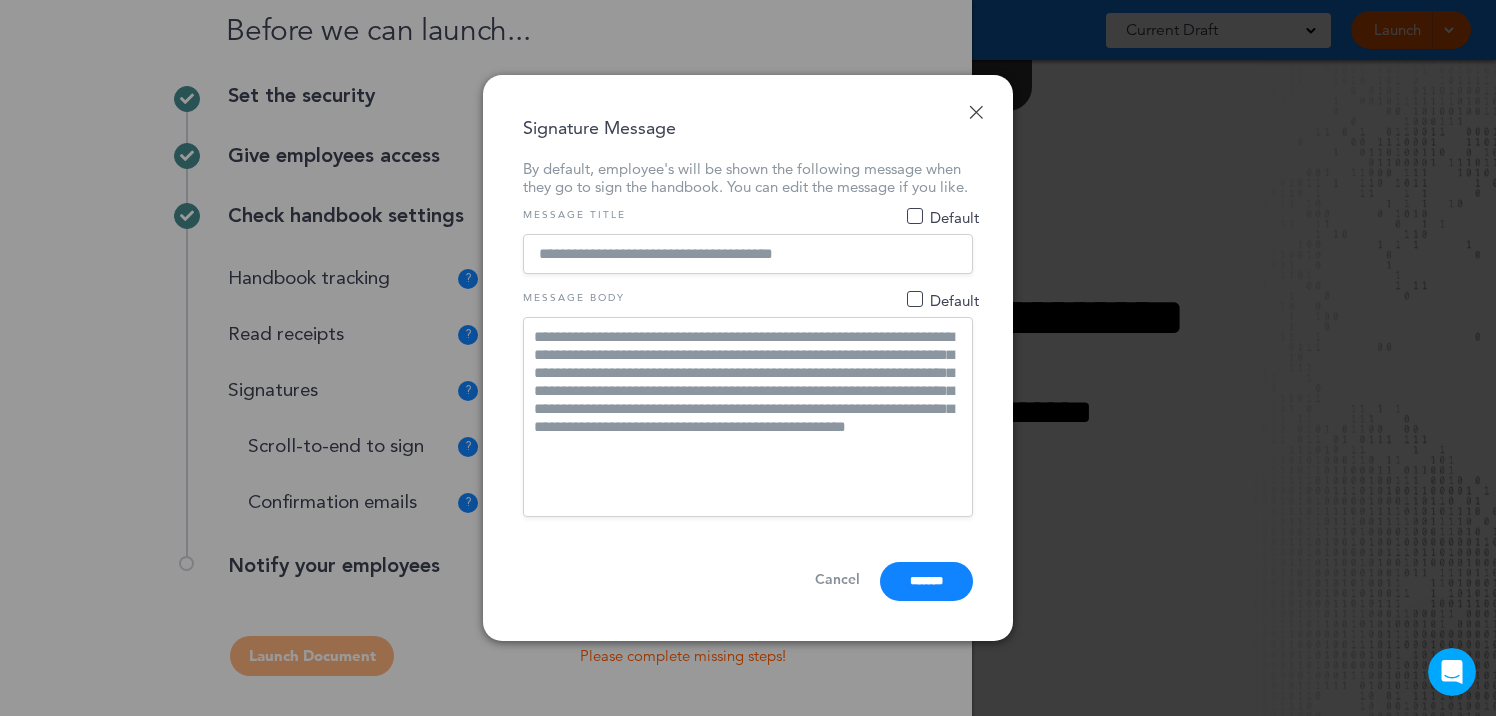 click on "**********" at bounding box center (748, 417) 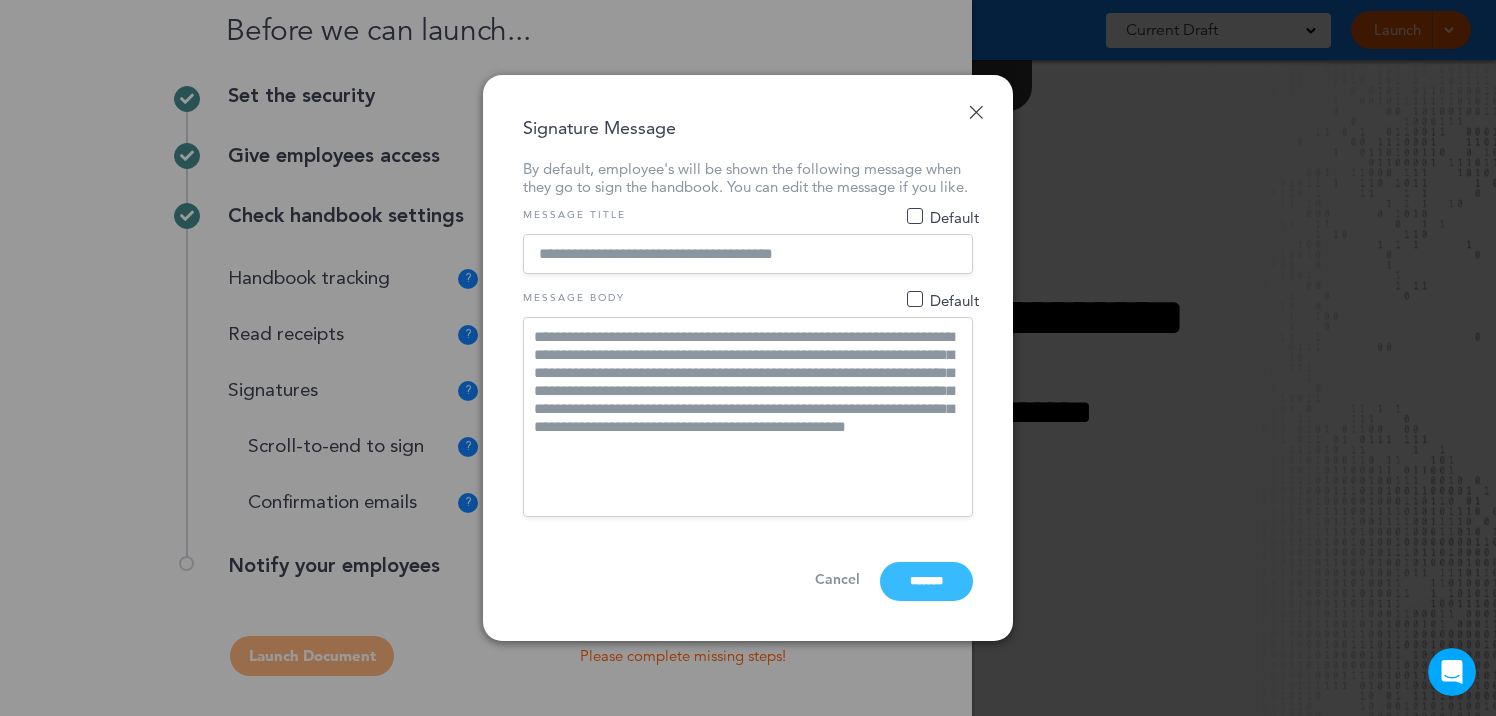 type on "**********" 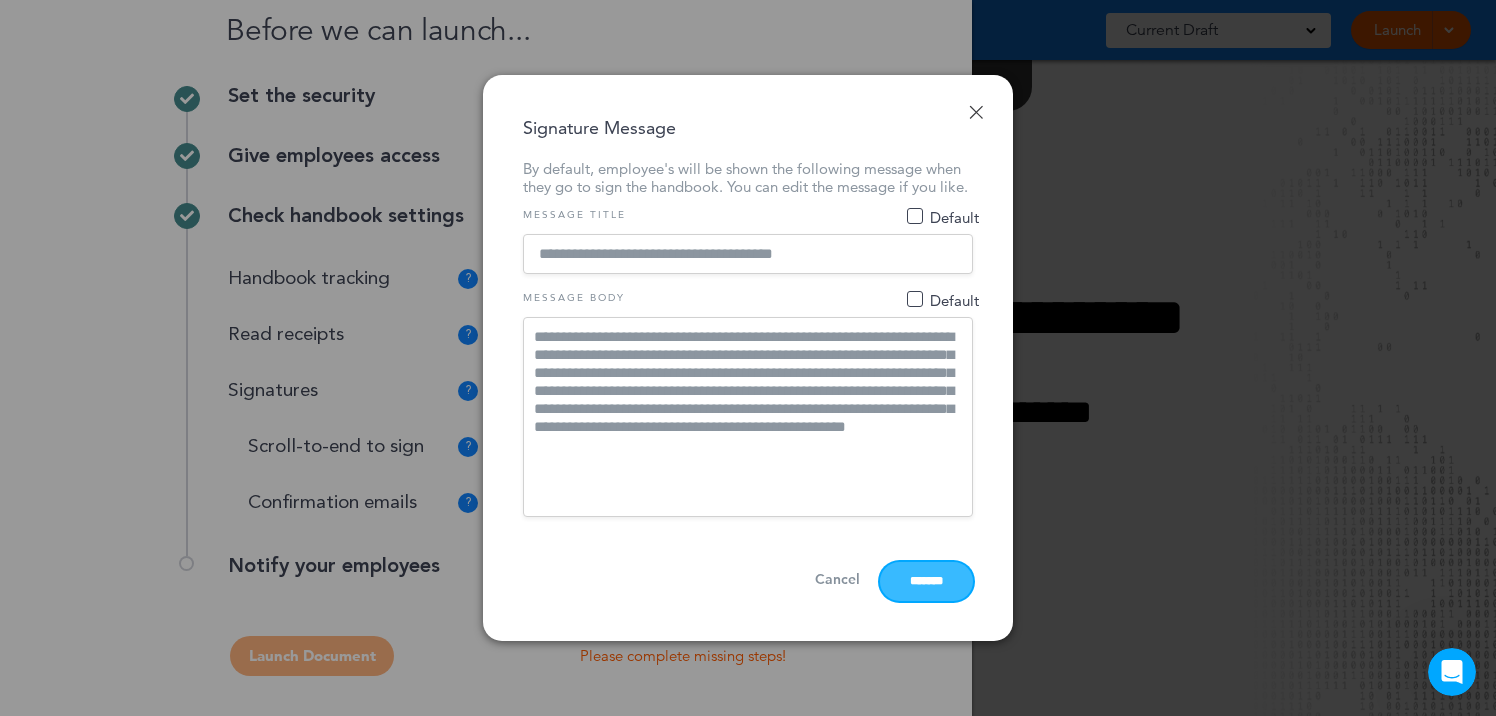 click on "*******" at bounding box center [926, 581] 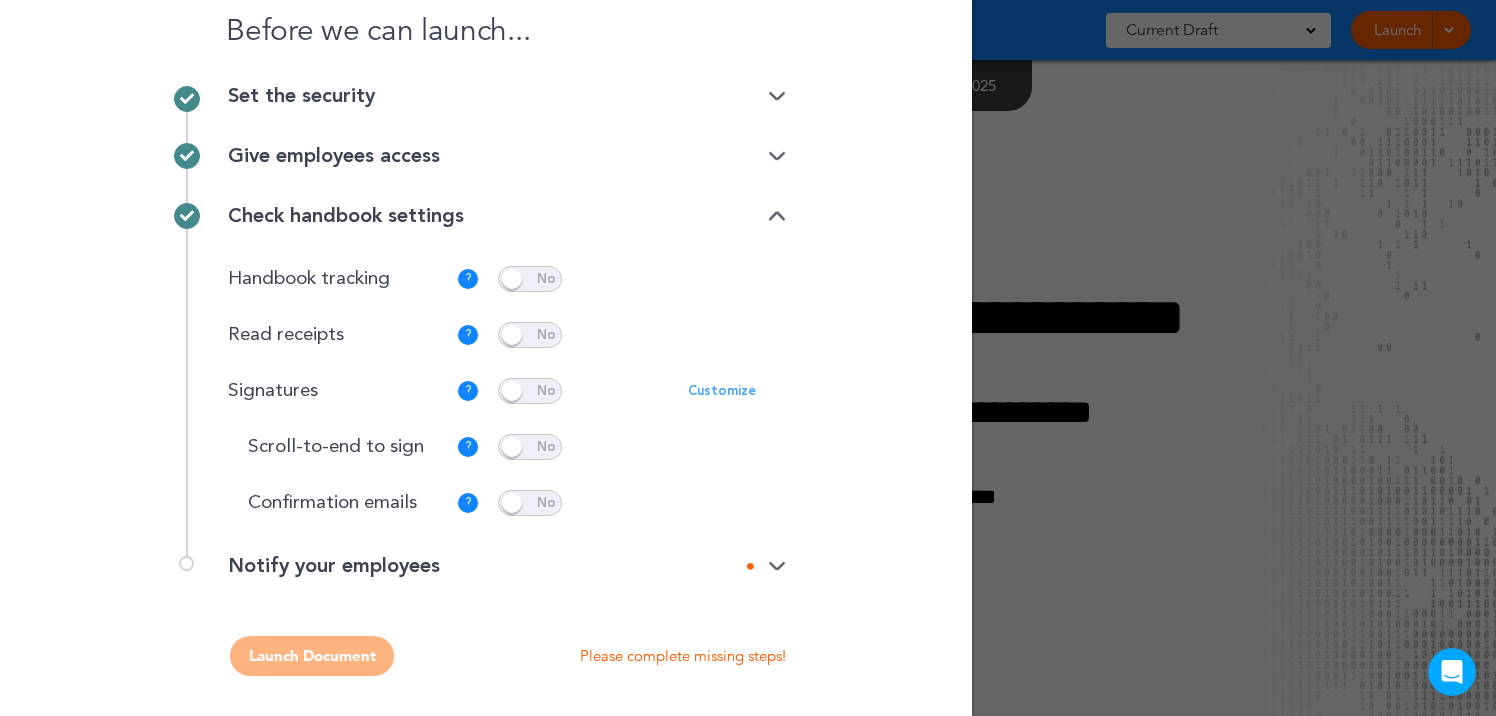 click at bounding box center [530, 447] 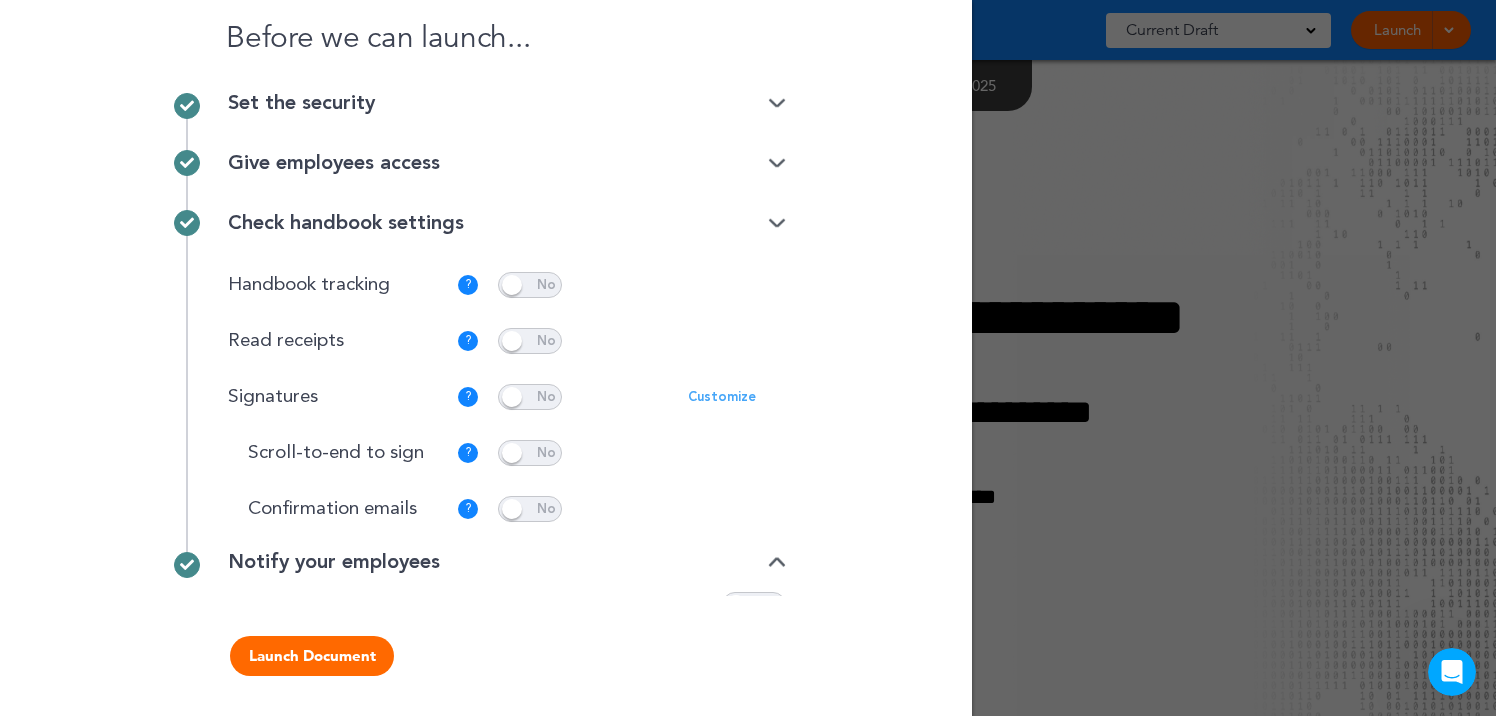 scroll, scrollTop: 0, scrollLeft: 0, axis: both 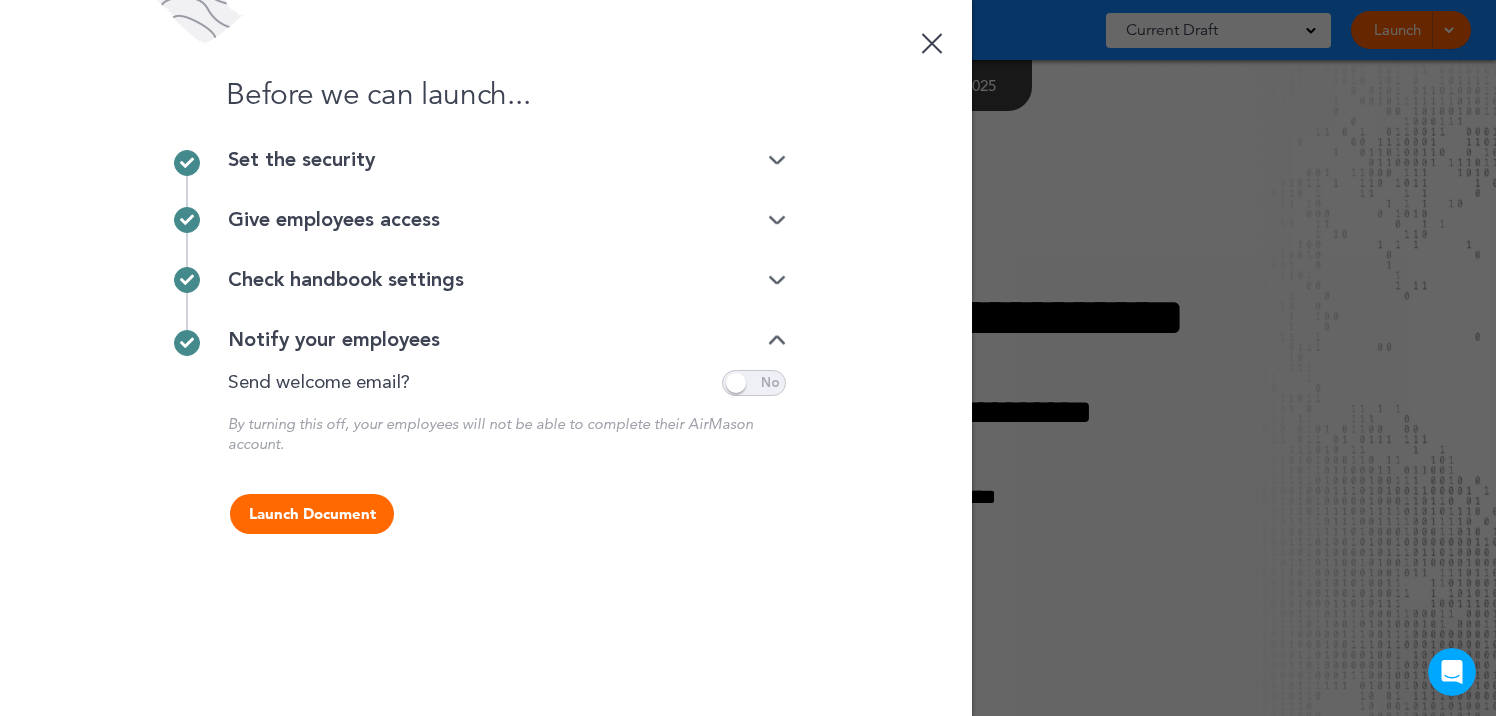 click at bounding box center (754, 383) 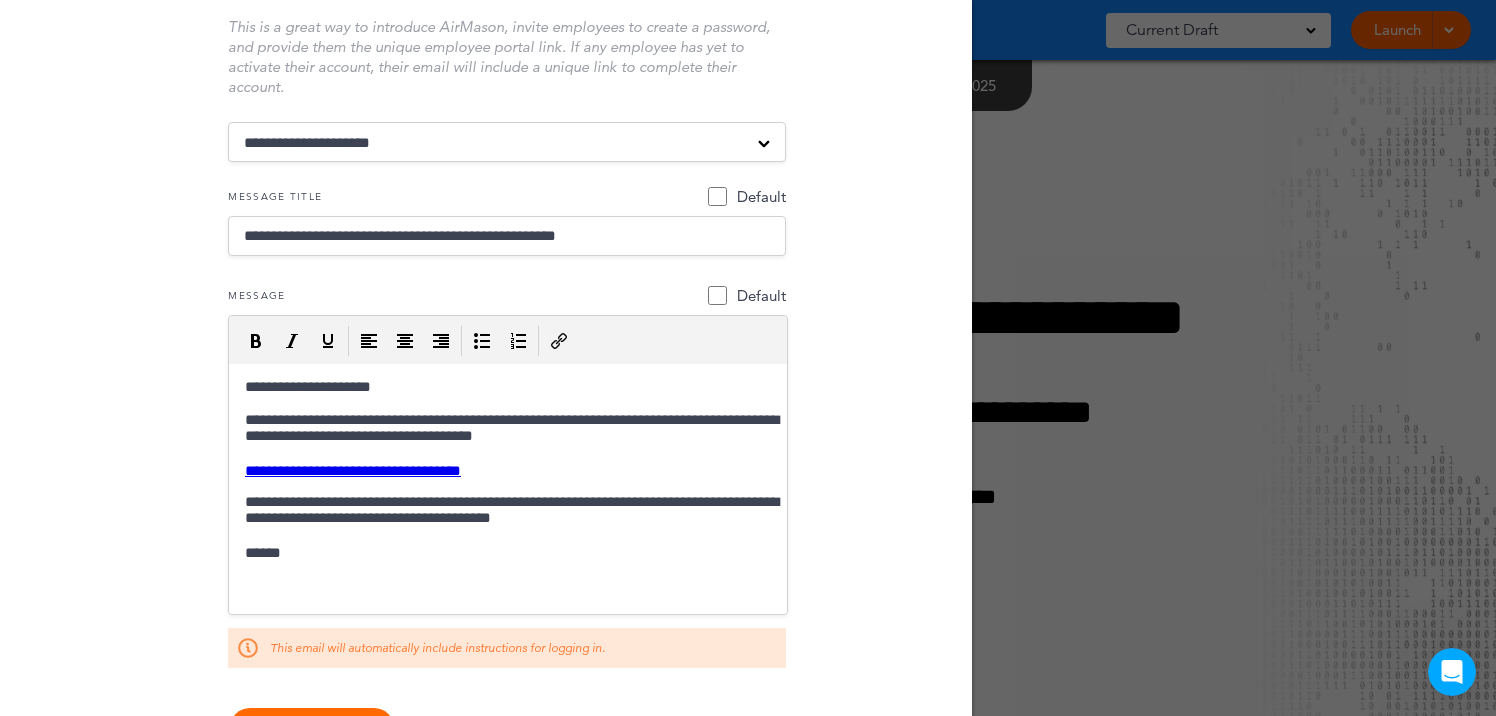 scroll, scrollTop: 469, scrollLeft: 0, axis: vertical 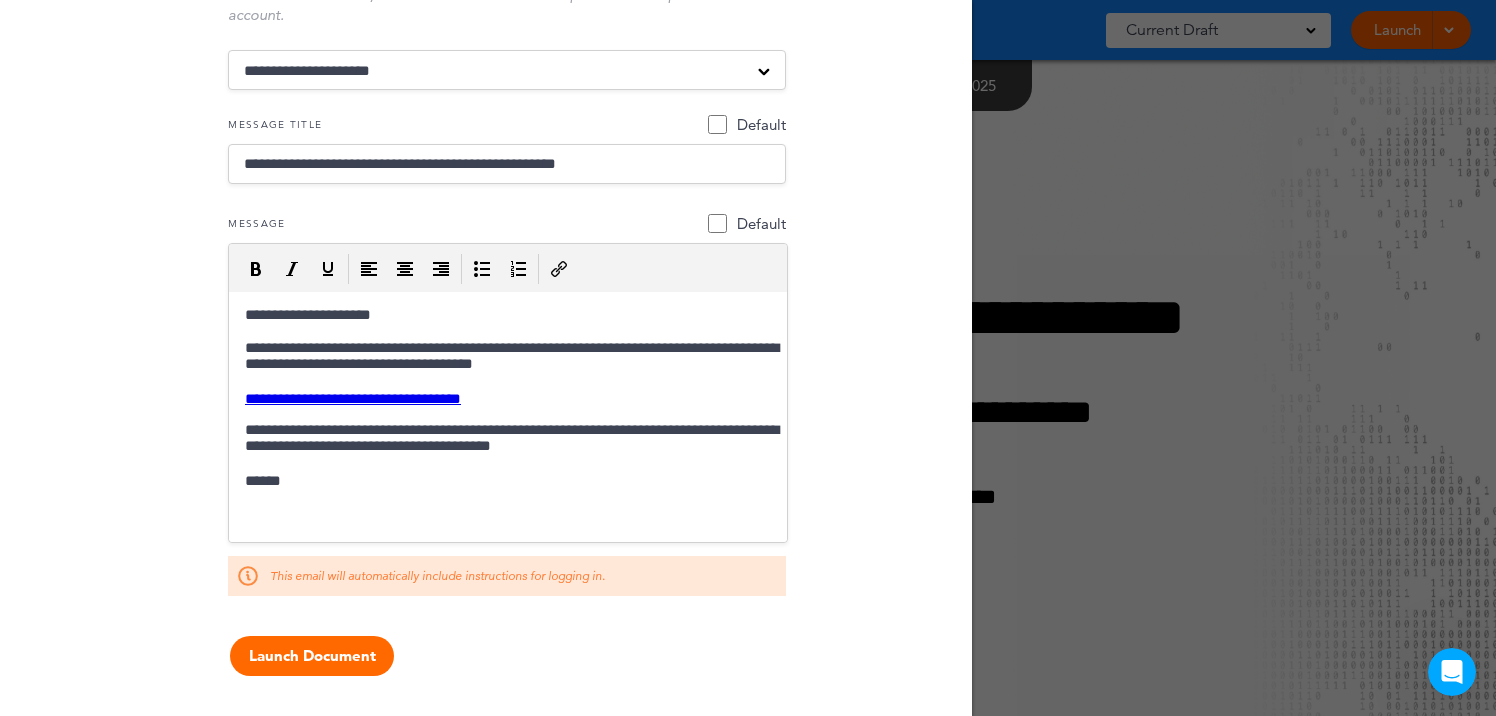 click on "**********" at bounding box center [508, 358] 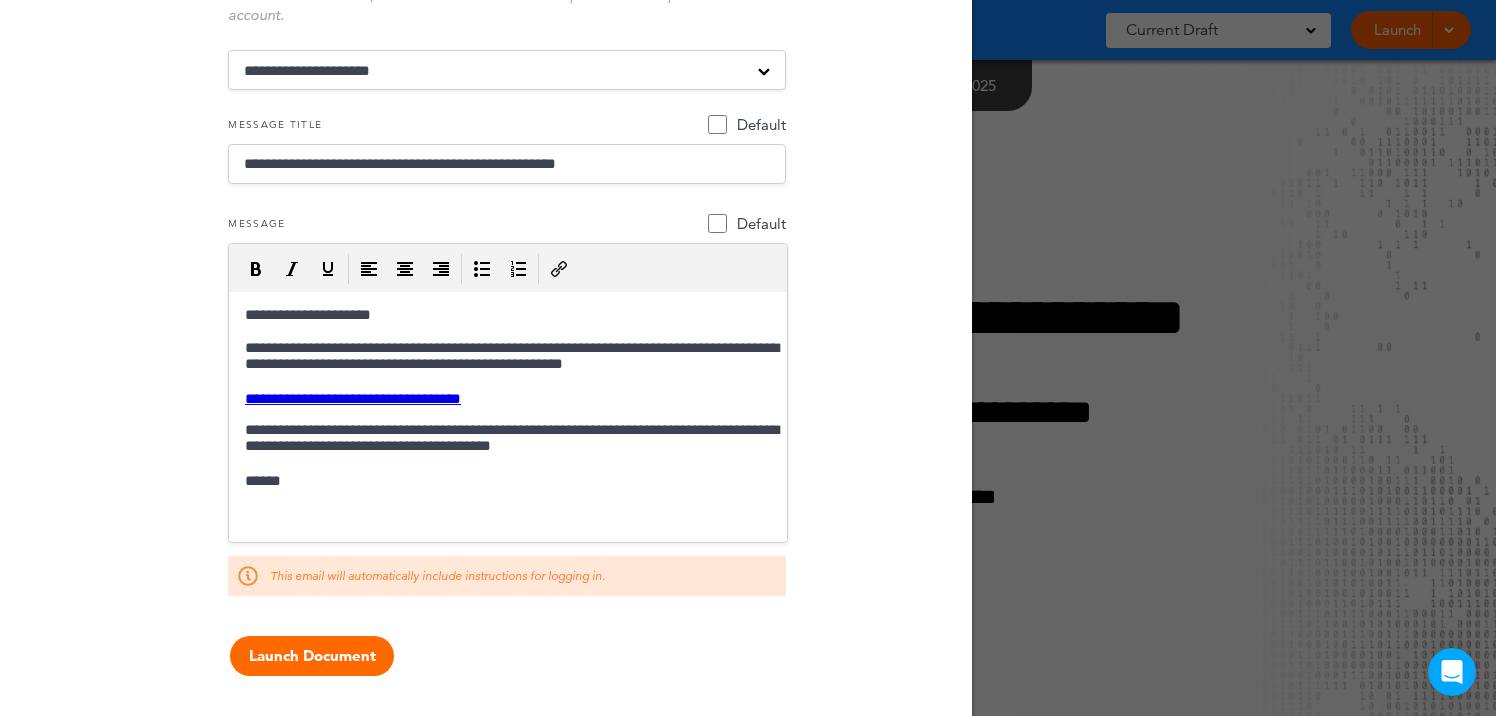 click on "**********" at bounding box center (508, 399) 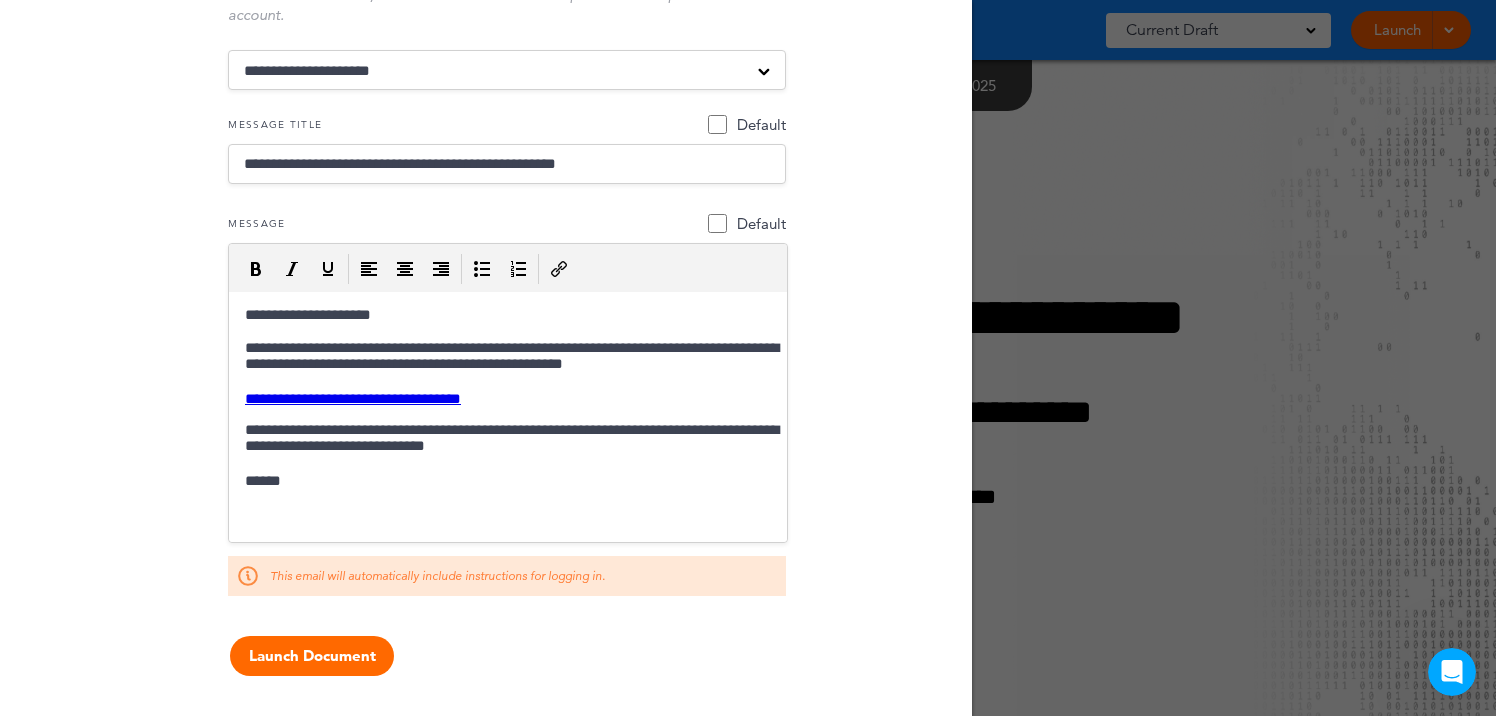 click on "**********" at bounding box center [508, 399] 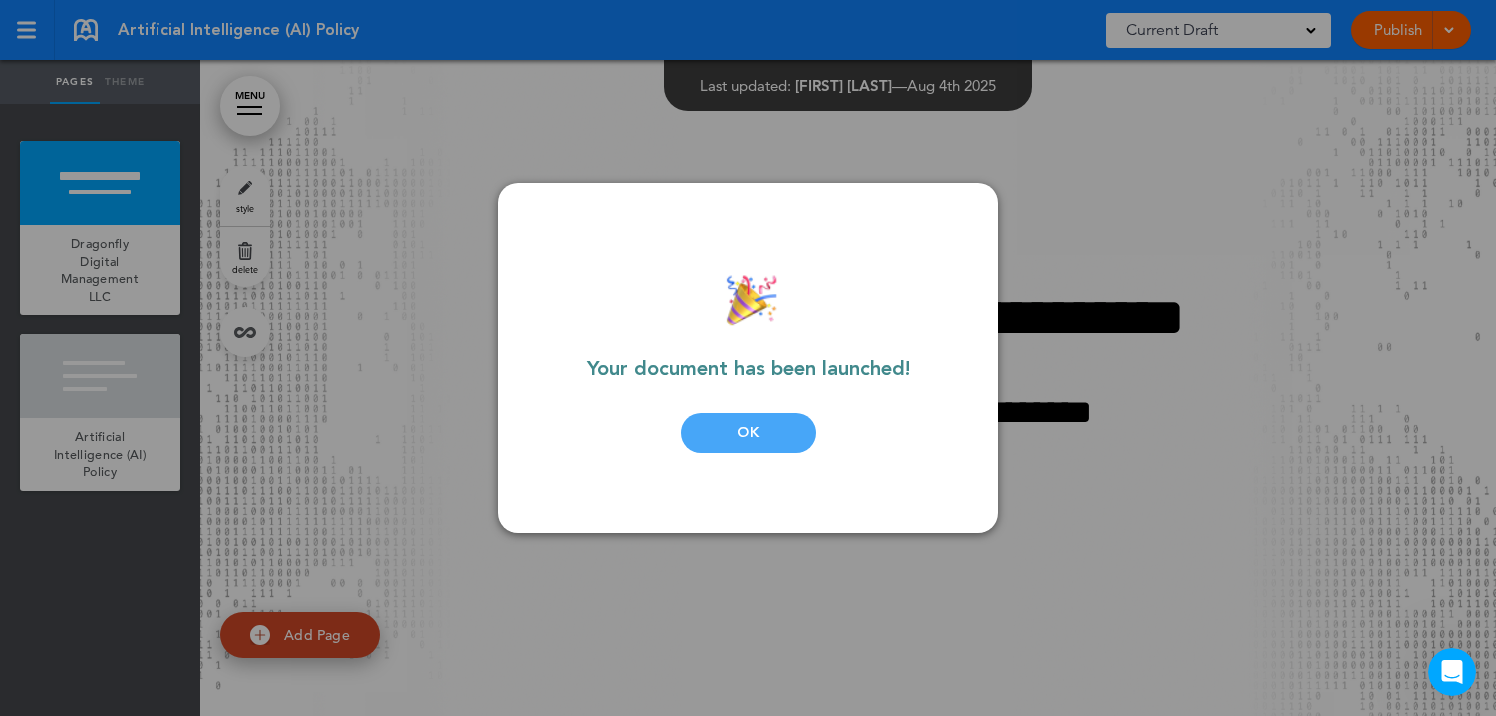 click on "OK" at bounding box center [748, 433] 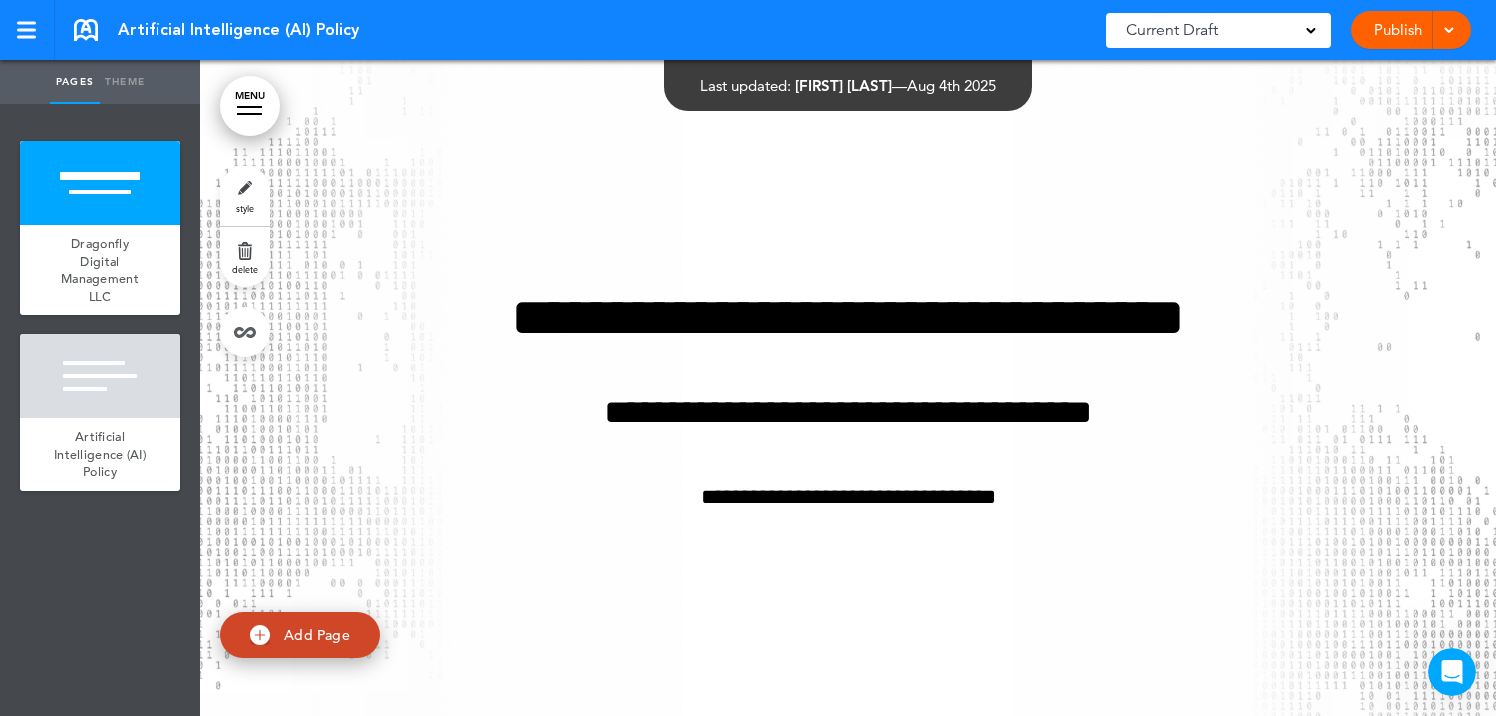 click 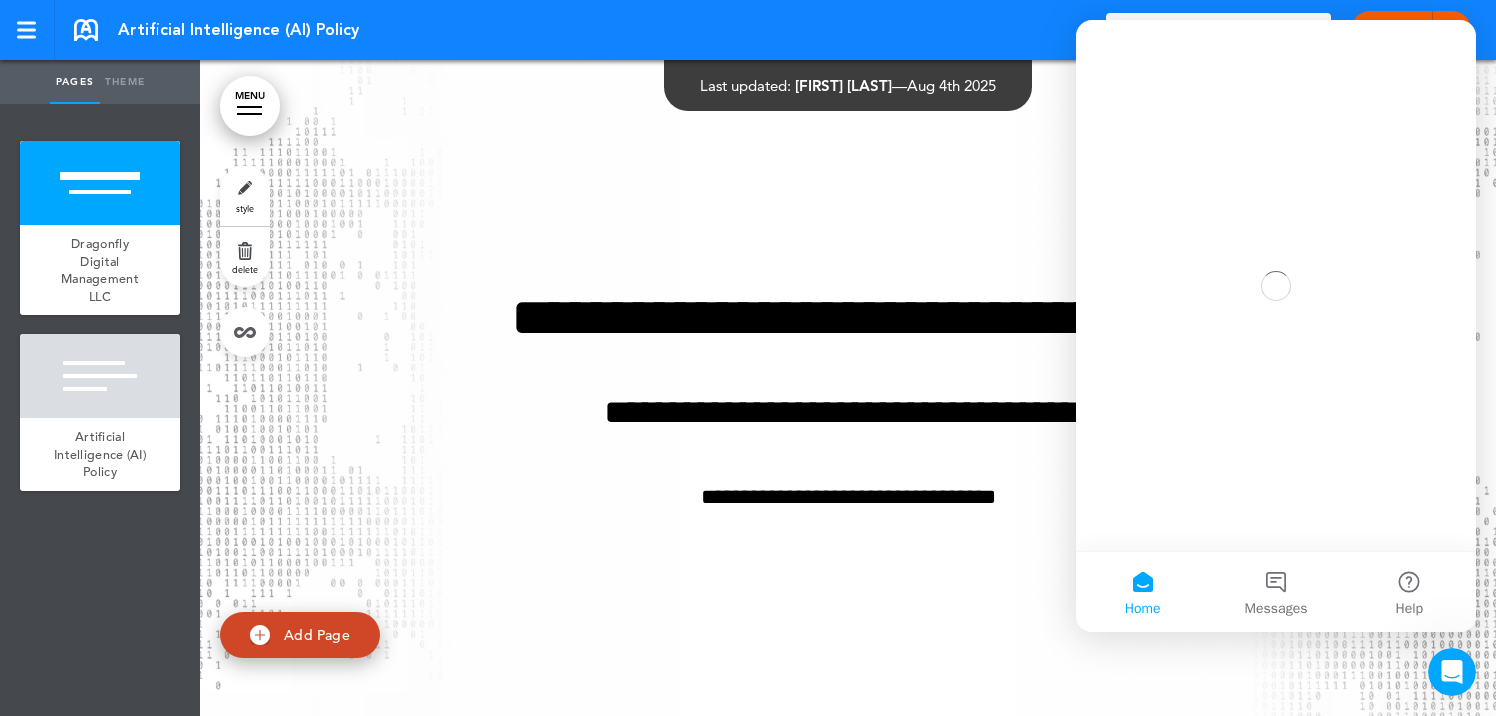 scroll, scrollTop: 0, scrollLeft: 0, axis: both 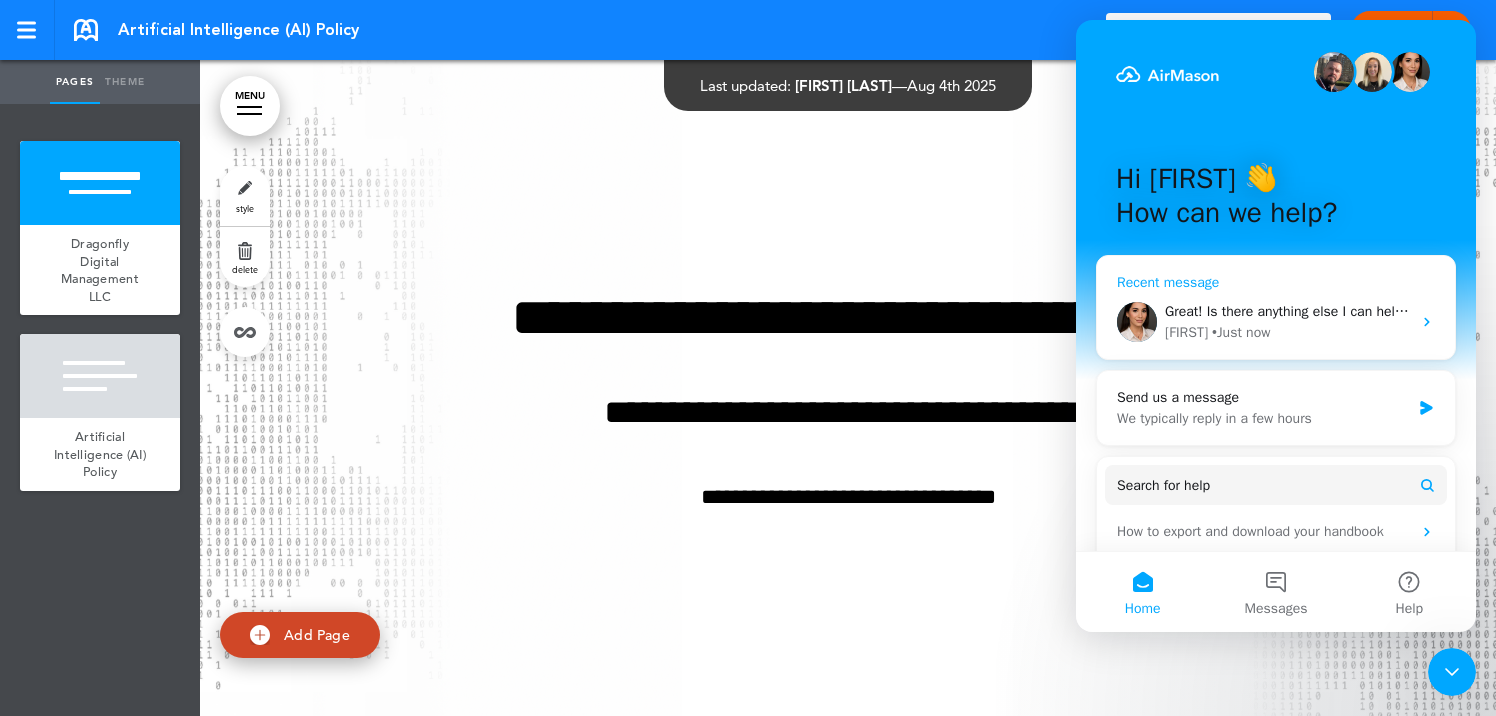 click on "Great! Is there anything else I can help you with today?" at bounding box center [1333, 311] 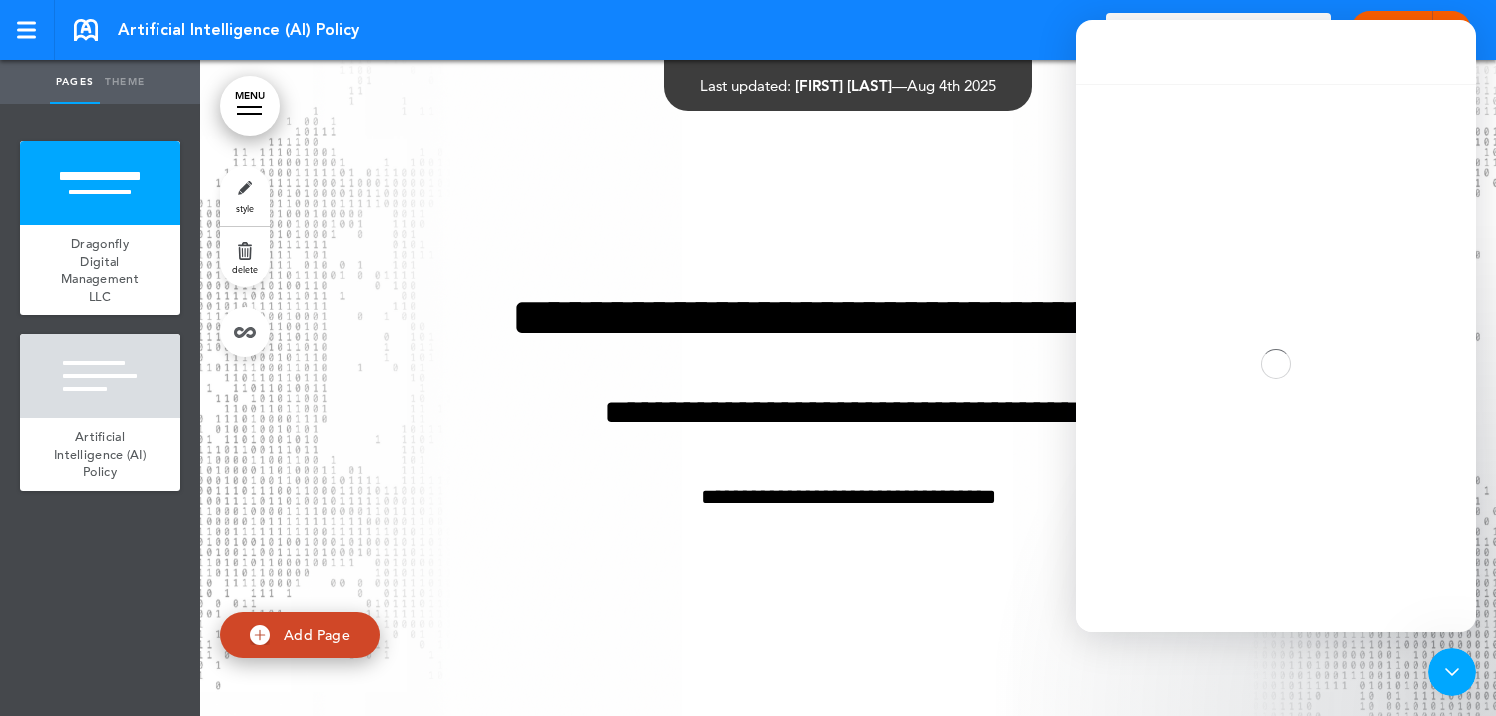 scroll, scrollTop: 3, scrollLeft: 0, axis: vertical 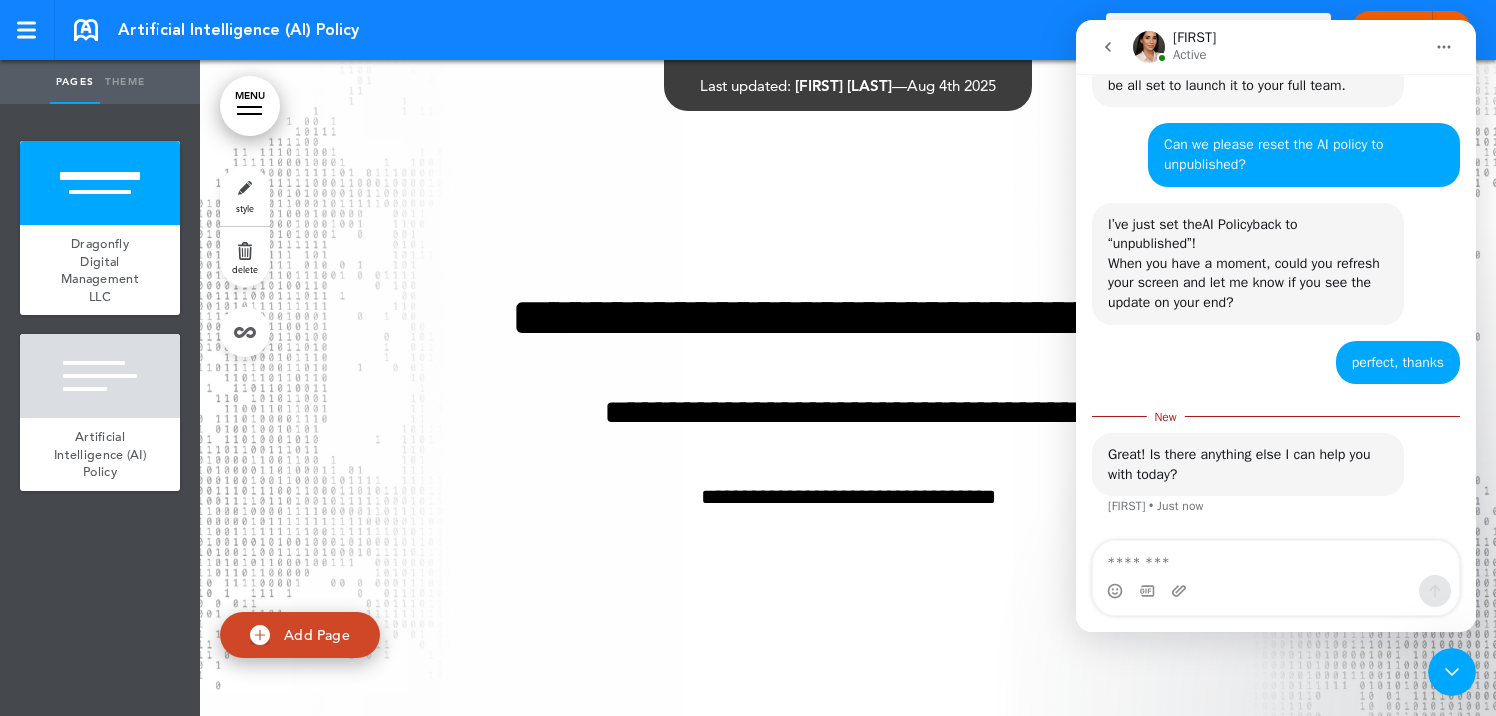 click at bounding box center [1276, 558] 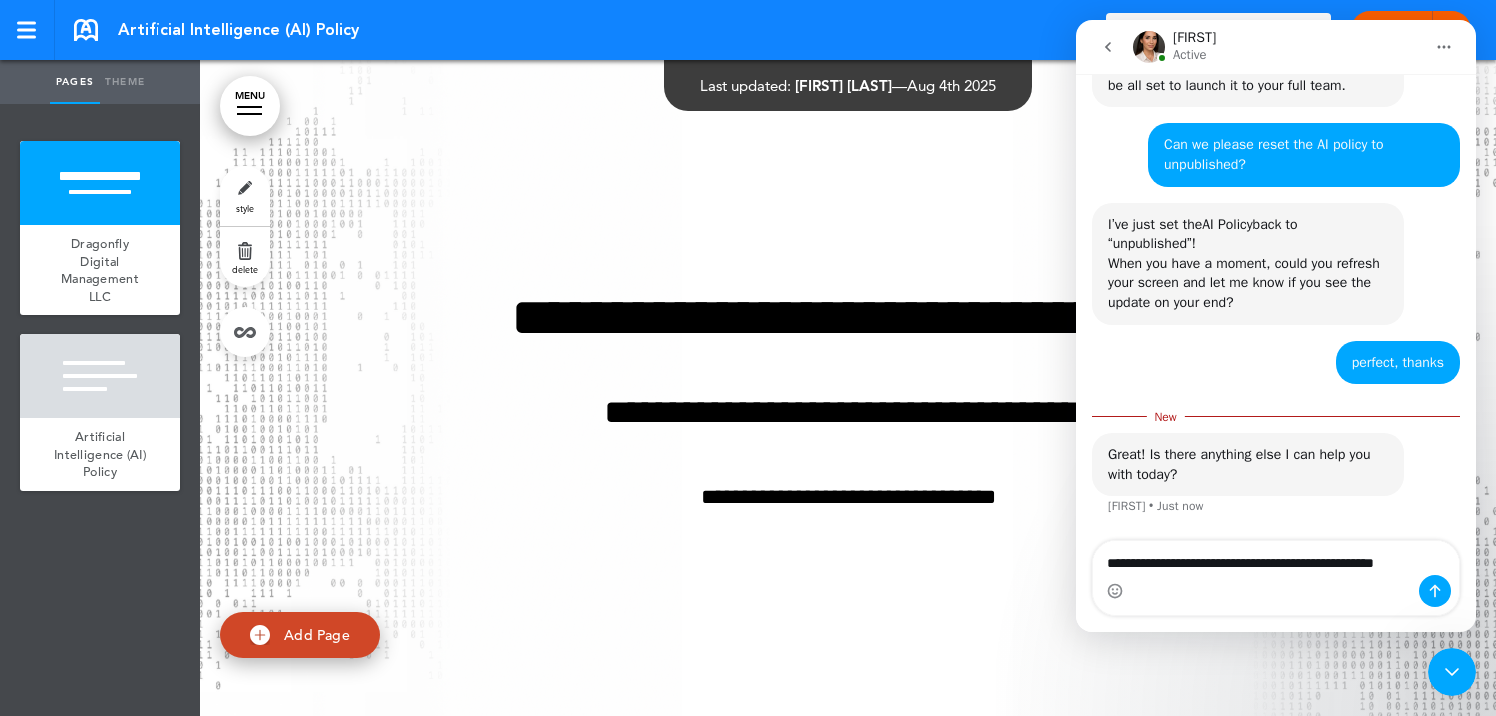 scroll, scrollTop: 3223, scrollLeft: 0, axis: vertical 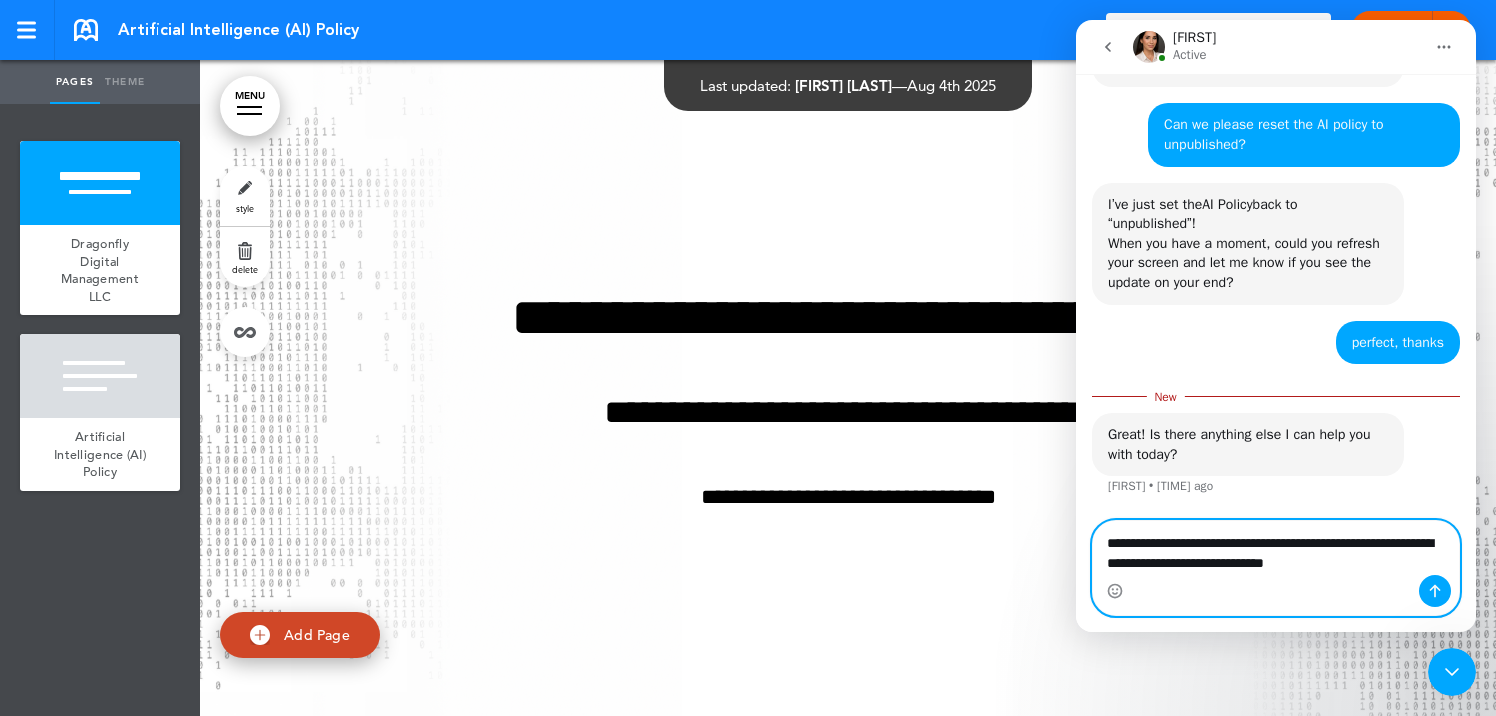 click on "**********" at bounding box center (1276, 548) 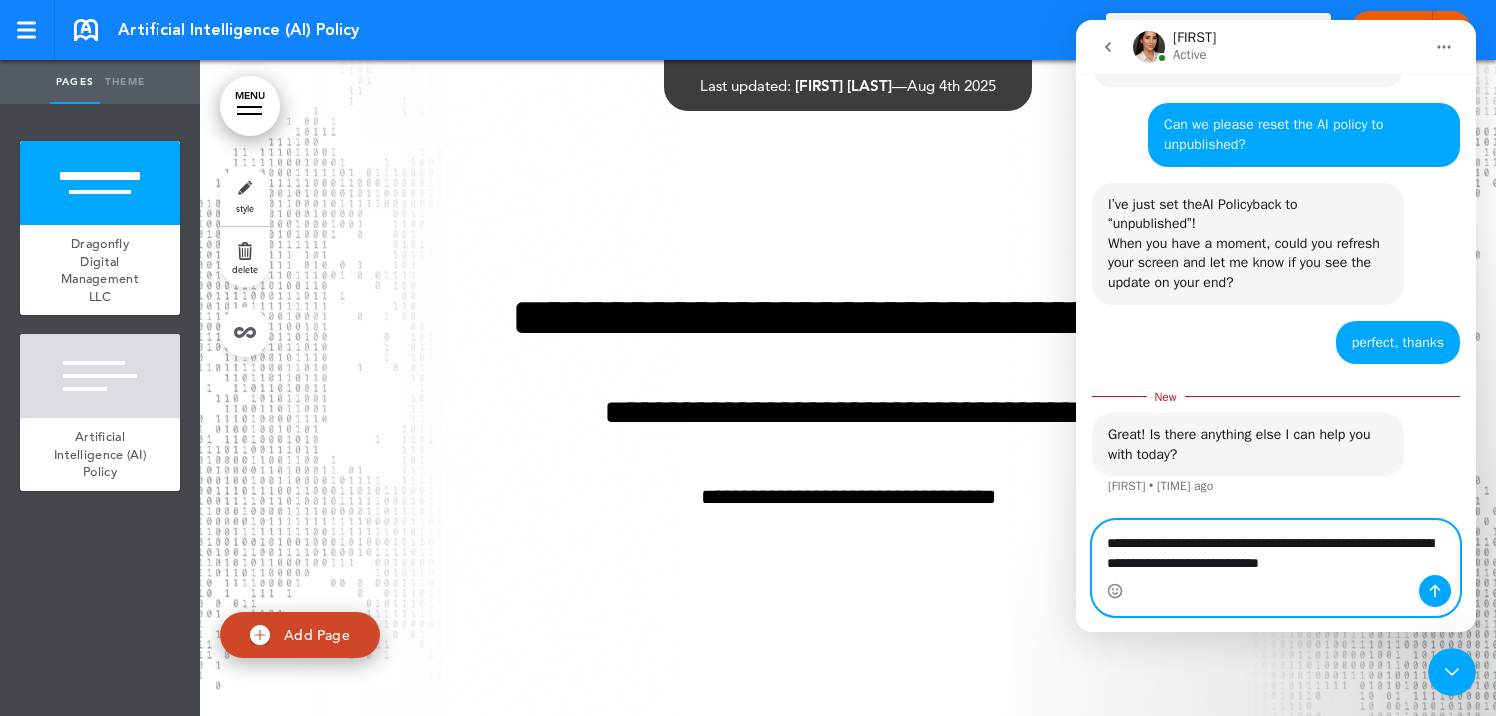click on "**********" at bounding box center (1276, 548) 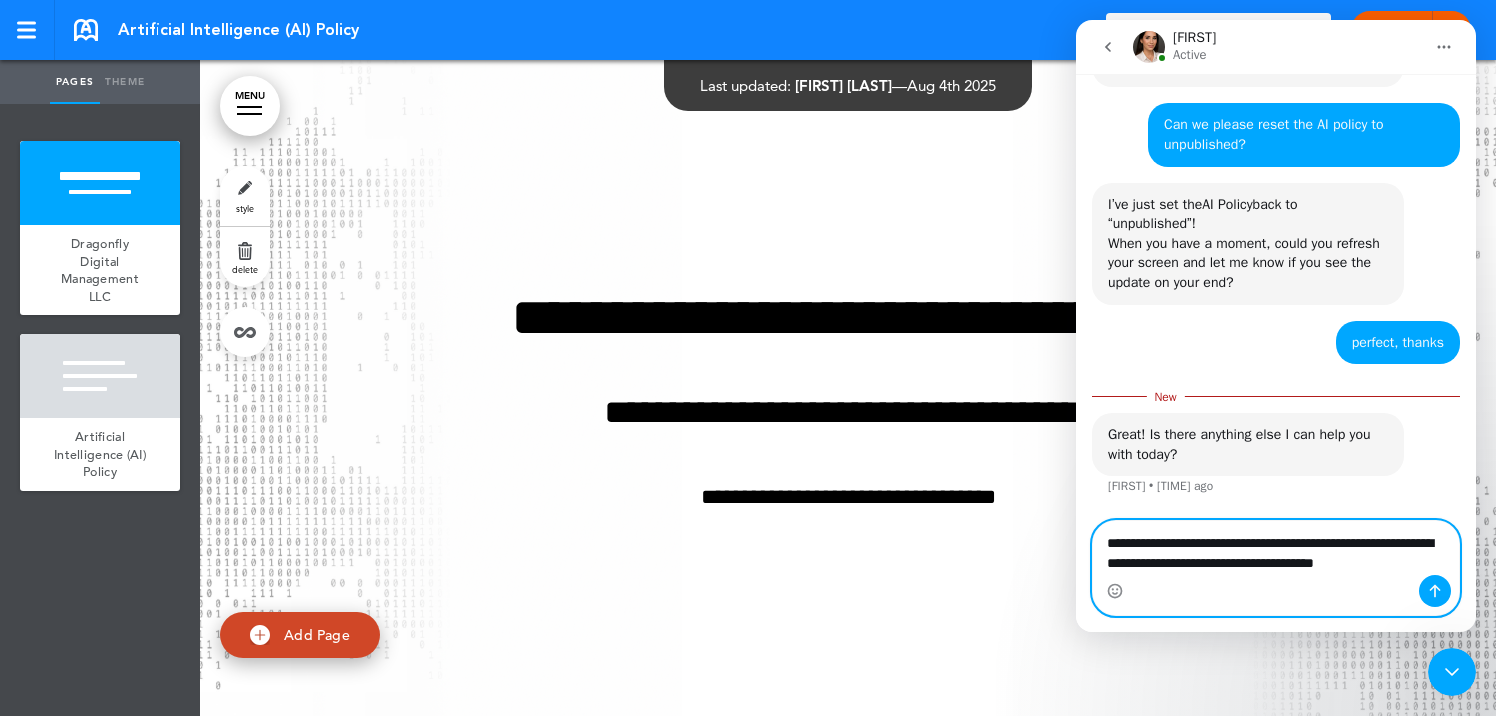 scroll, scrollTop: 3243, scrollLeft: 0, axis: vertical 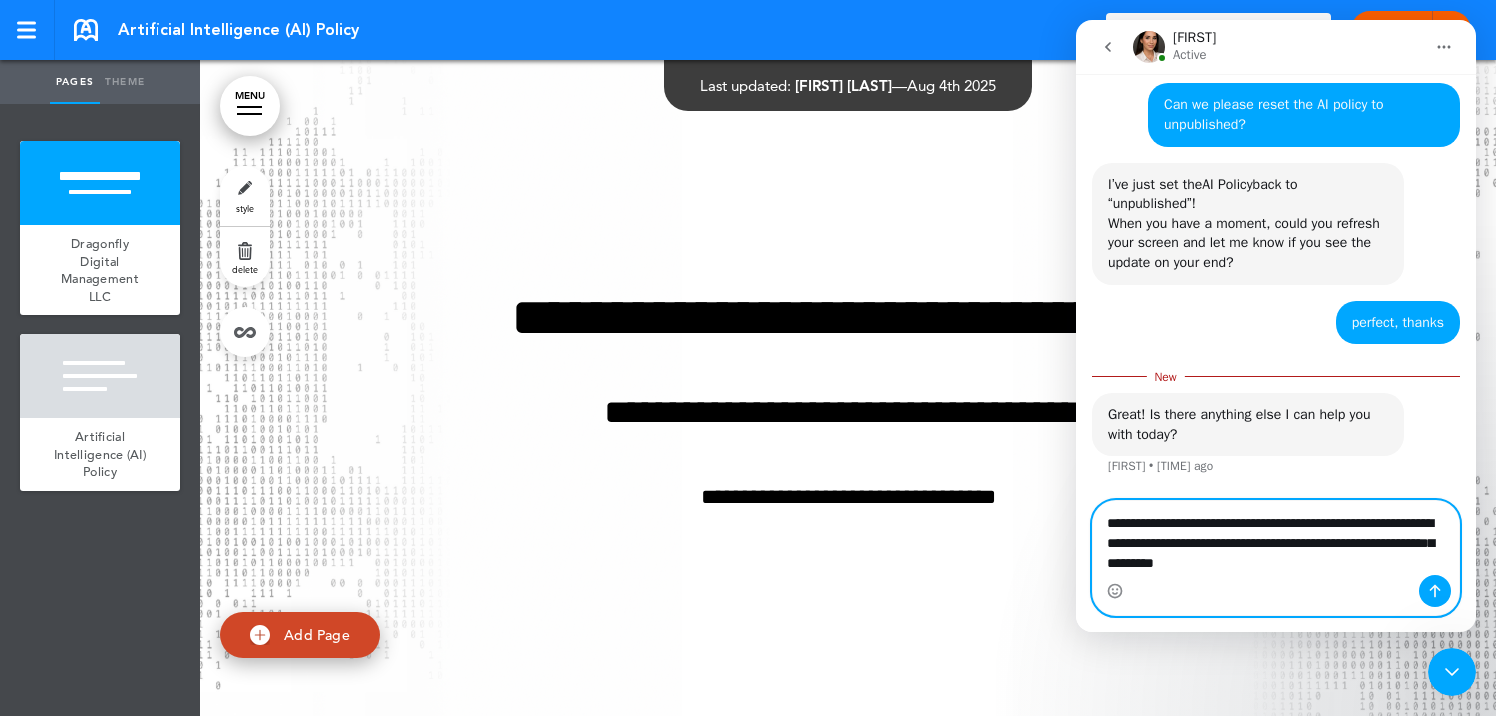 type on "**********" 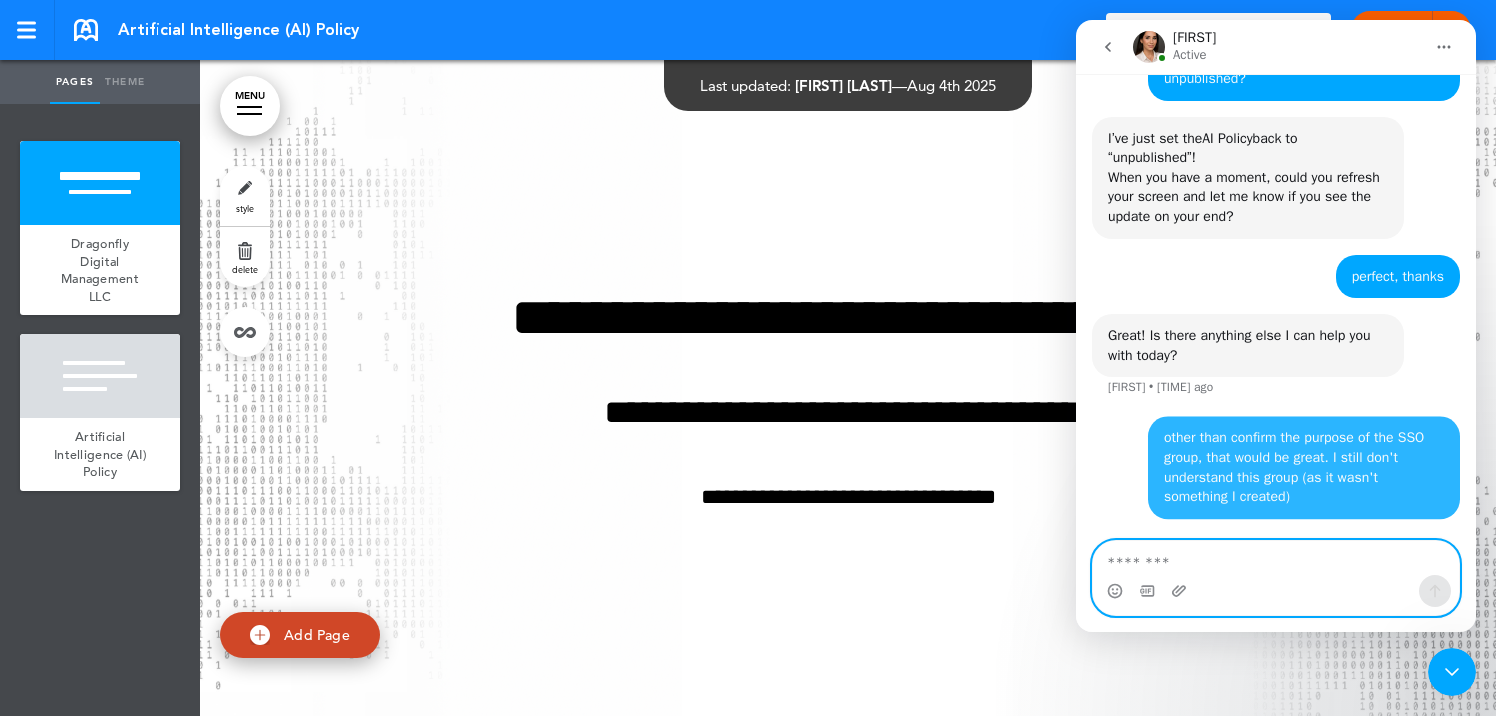 scroll, scrollTop: 3289, scrollLeft: 0, axis: vertical 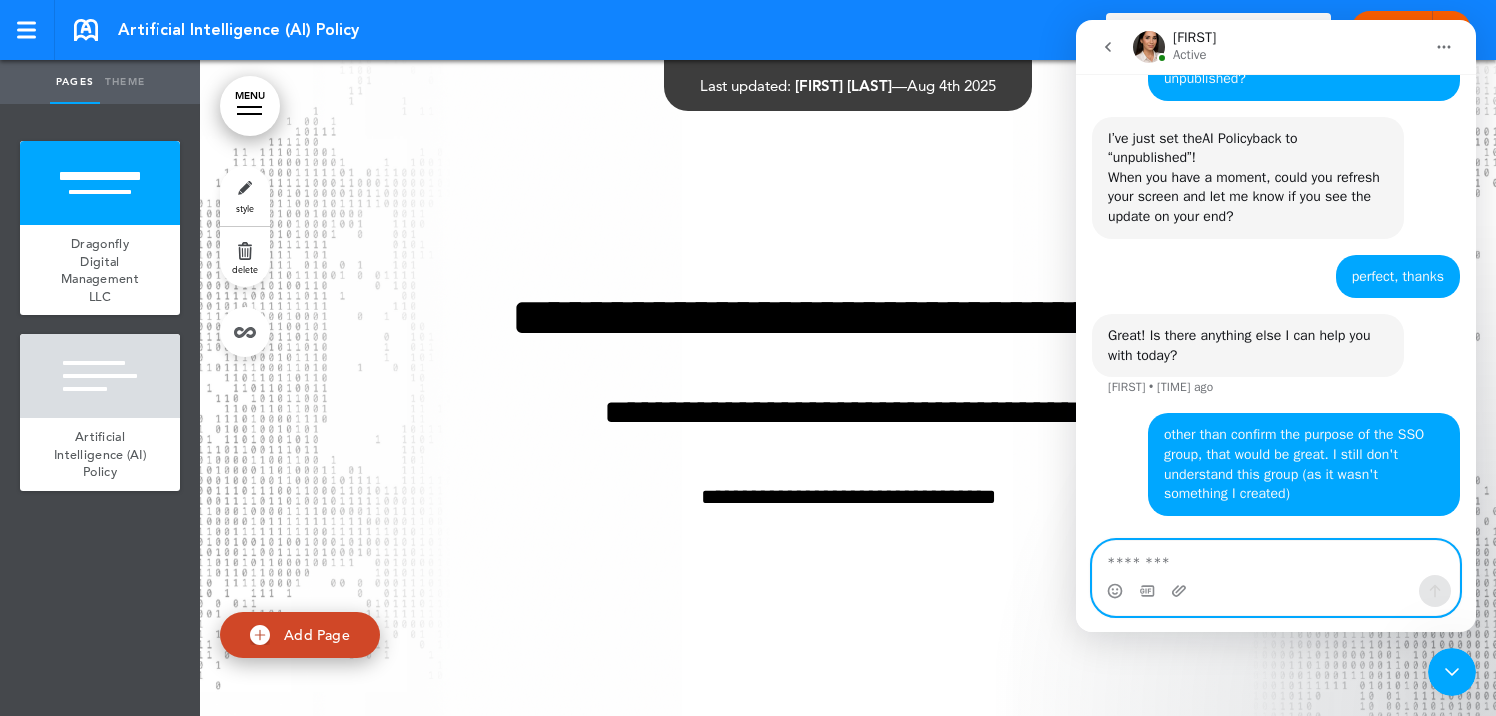 type 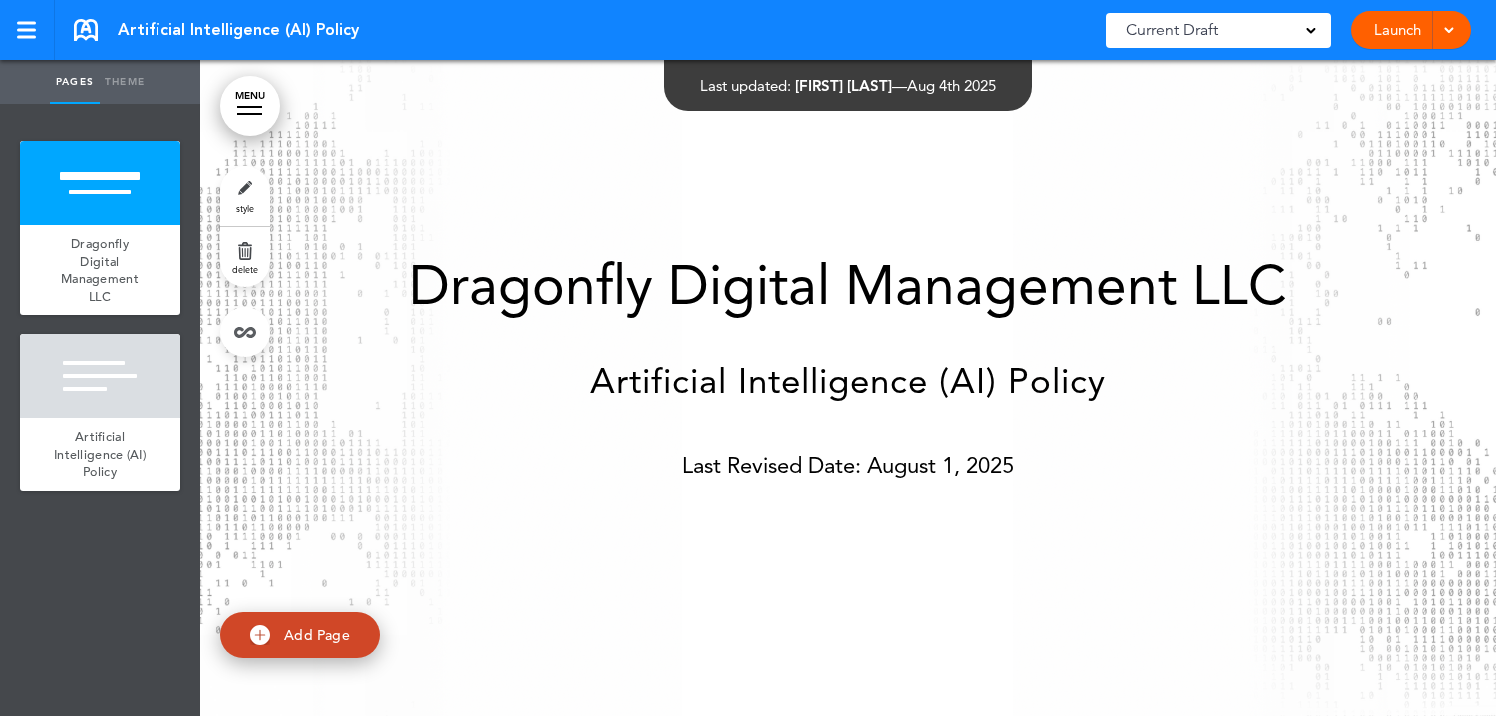 scroll, scrollTop: 0, scrollLeft: 0, axis: both 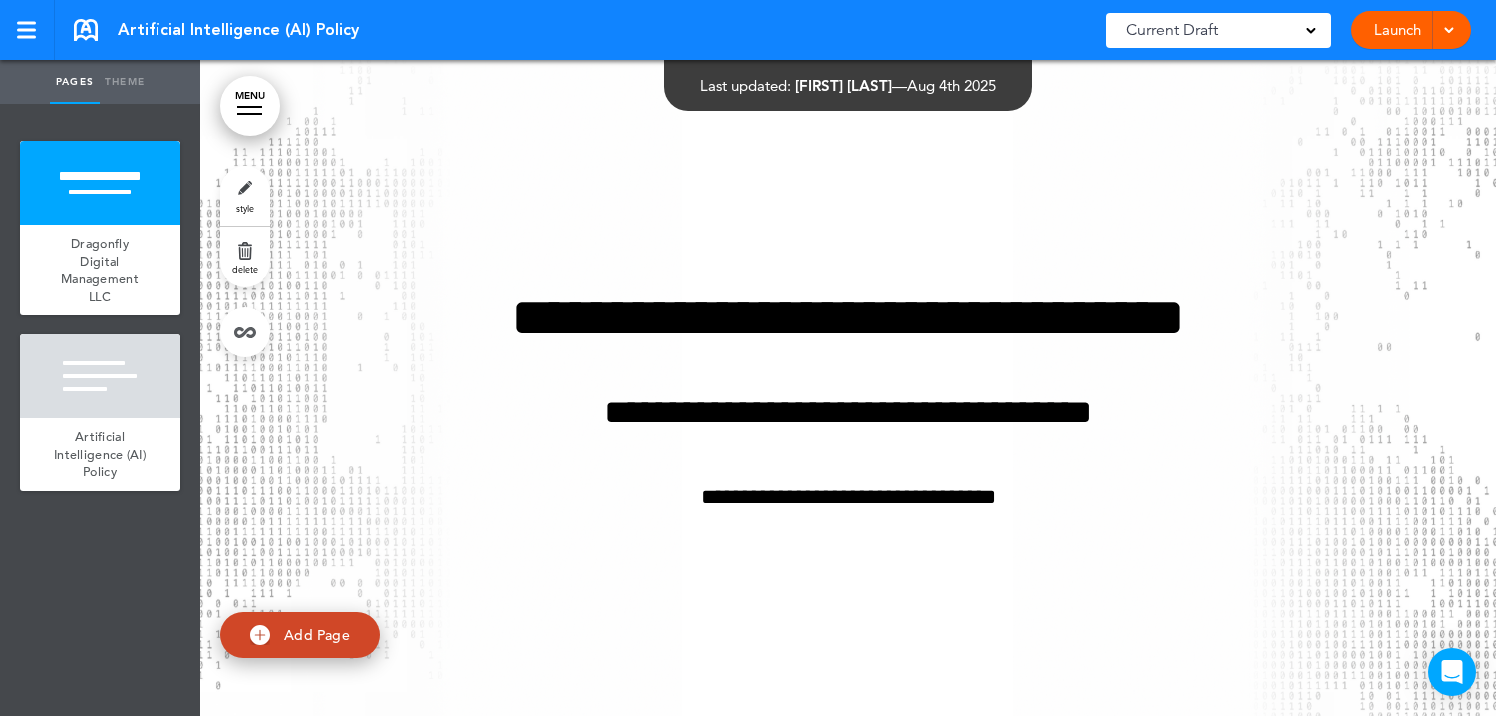click on "Launch" at bounding box center [1397, 30] 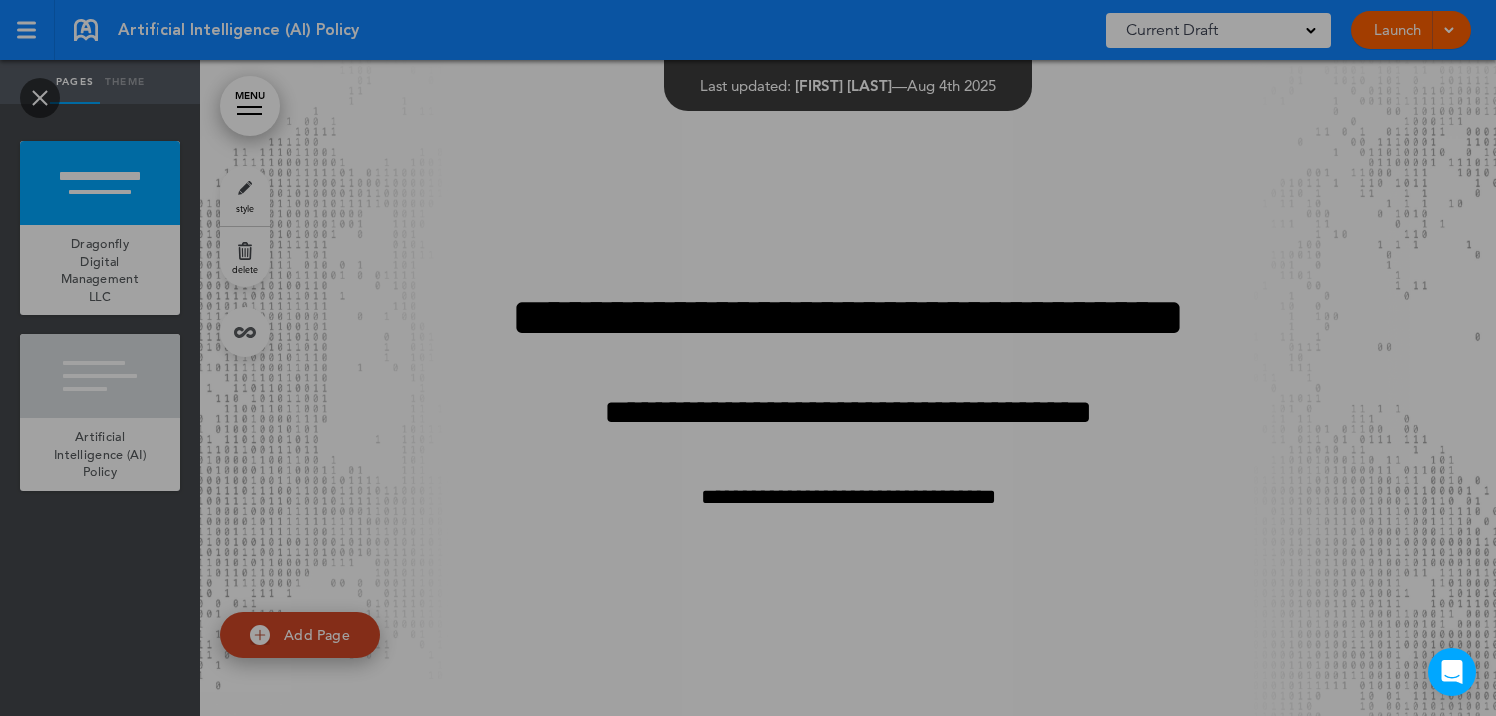 scroll, scrollTop: 0, scrollLeft: 0, axis: both 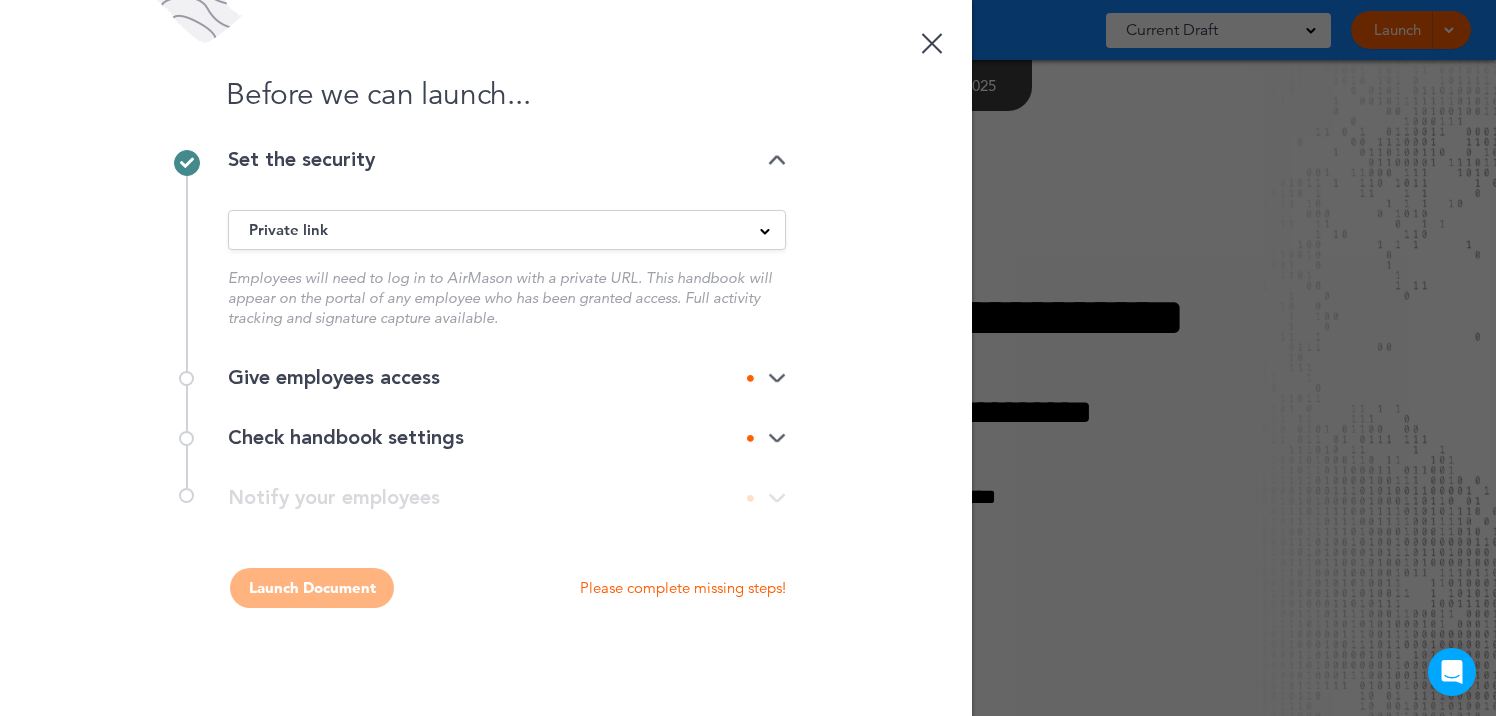 click on "Give employees access" at bounding box center [507, 378] 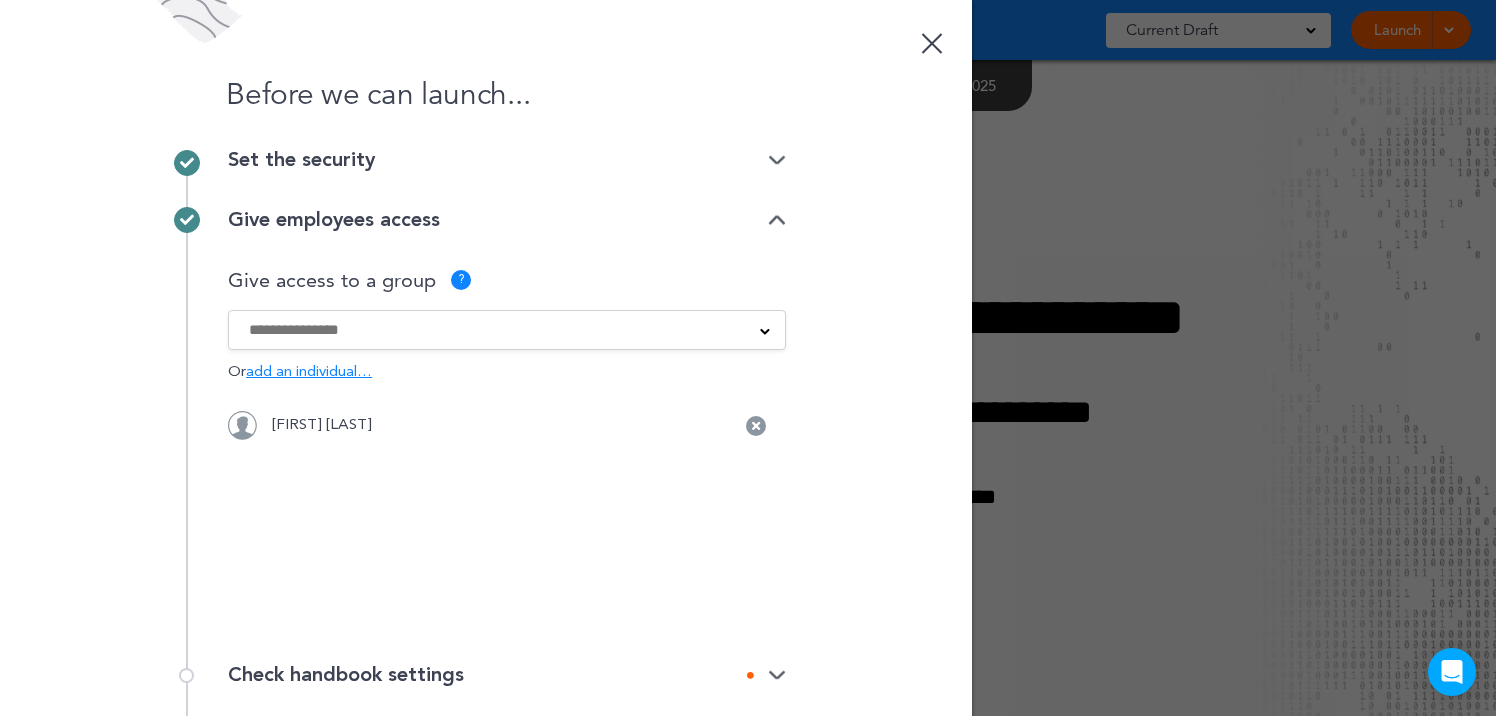 scroll, scrollTop: 169, scrollLeft: 0, axis: vertical 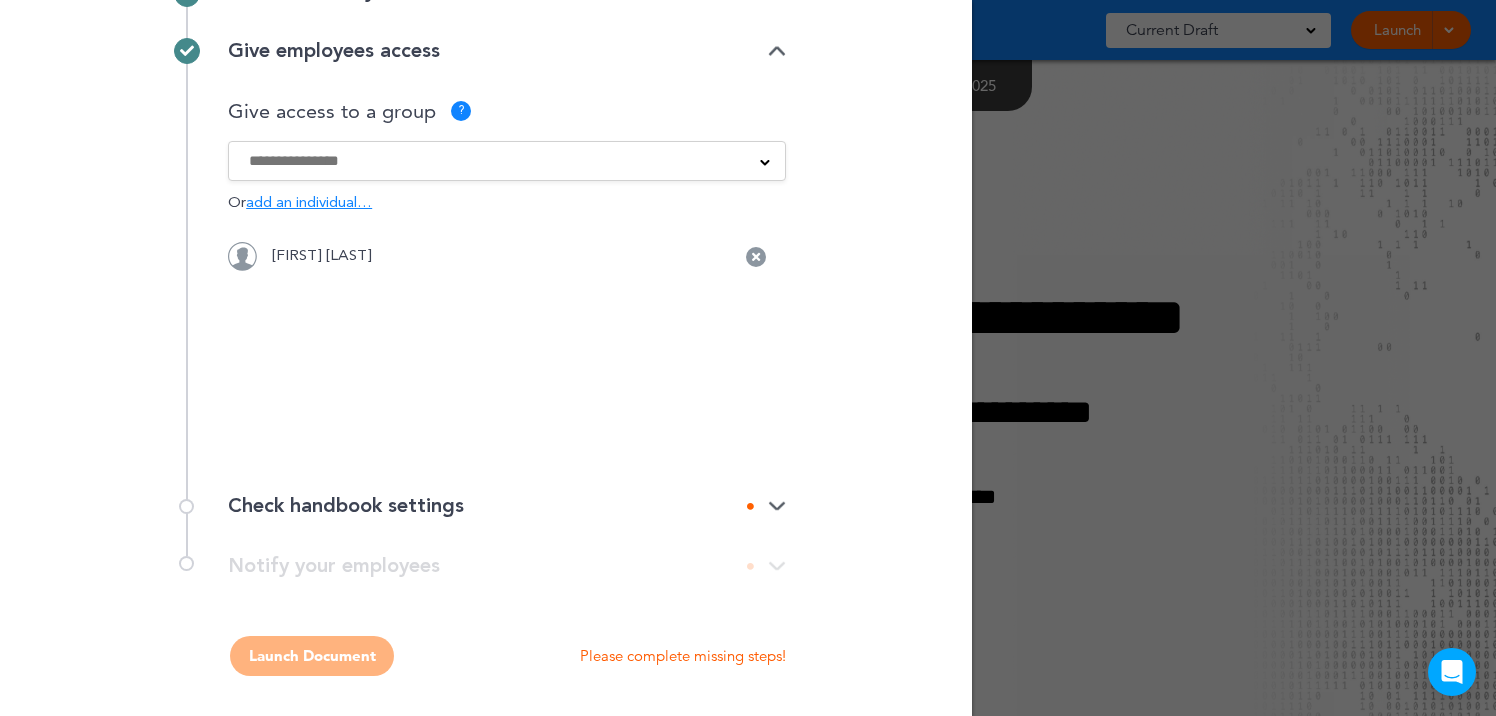 click at bounding box center (777, 506) 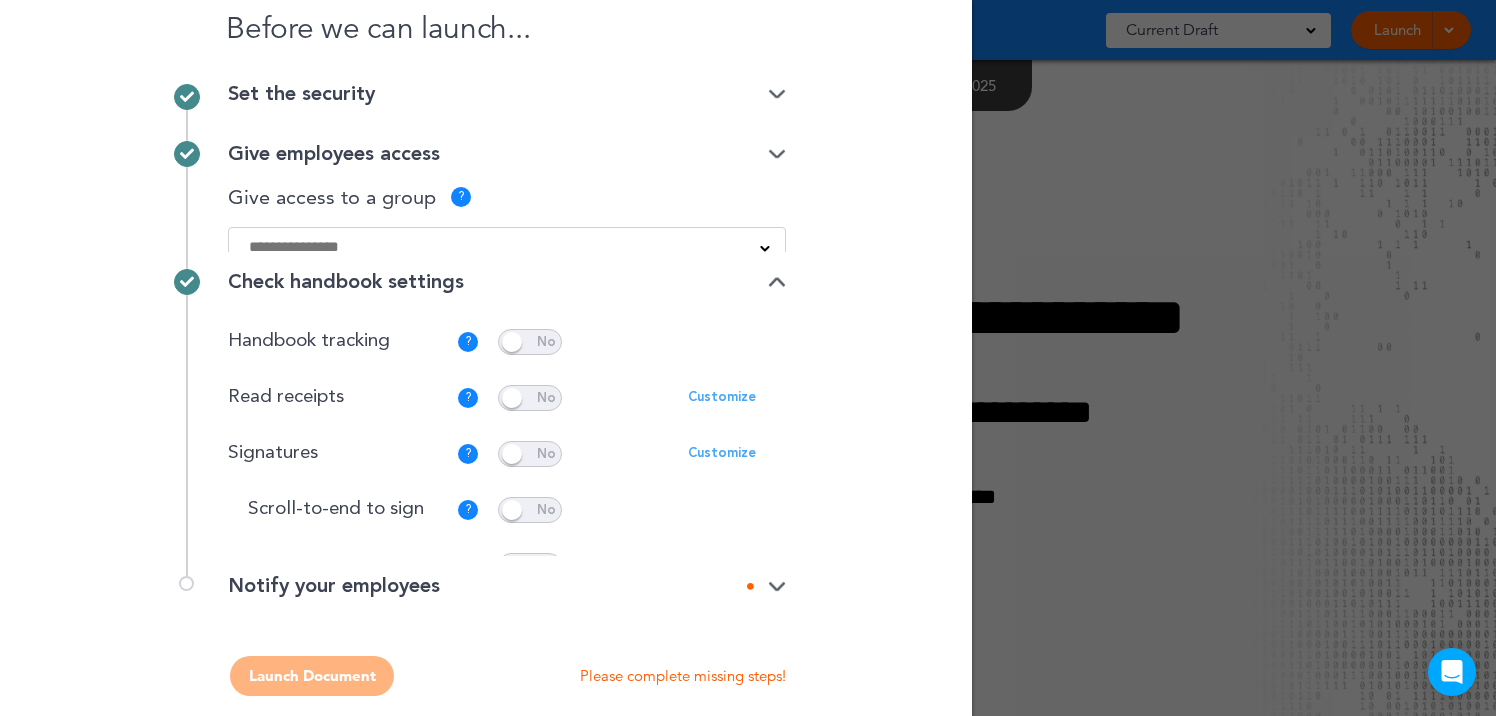scroll, scrollTop: 64, scrollLeft: 0, axis: vertical 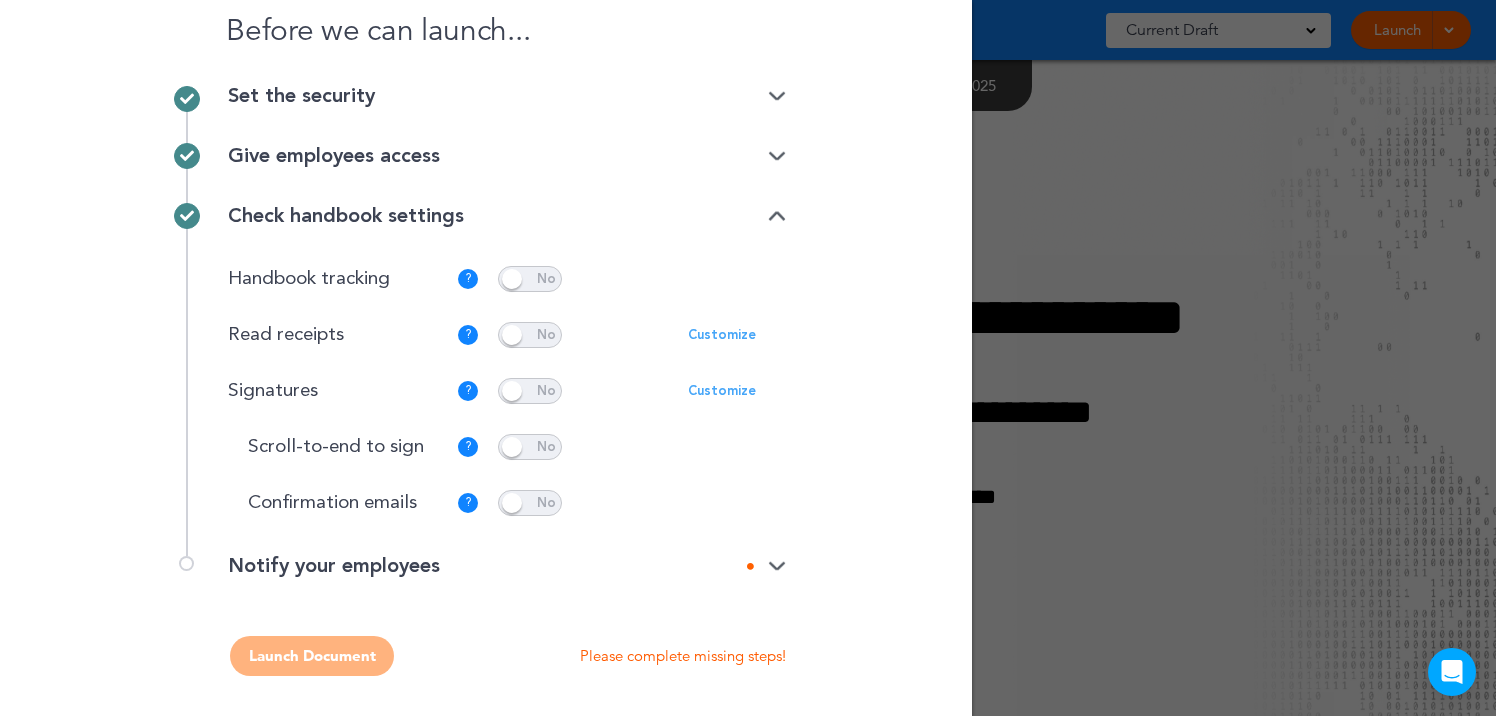 click on "Customize" at bounding box center (722, 391) 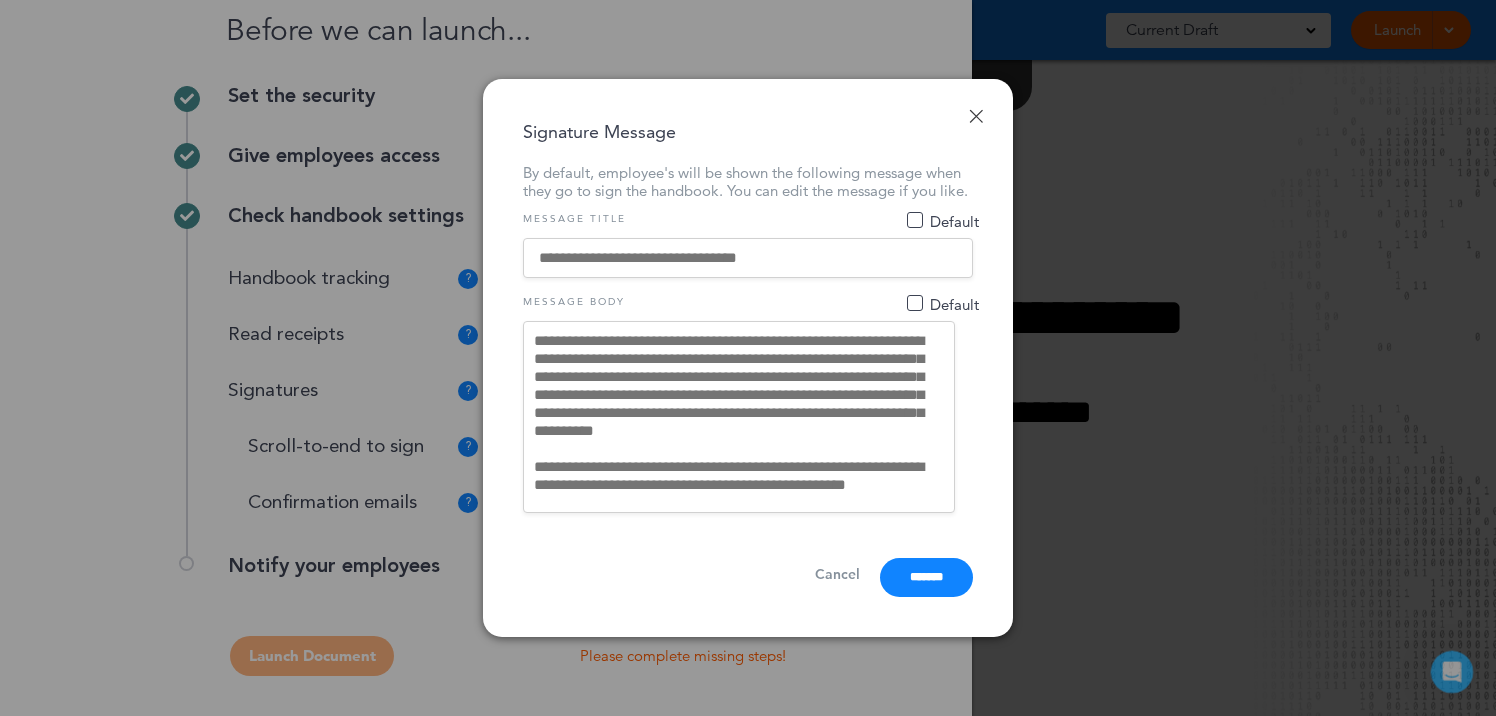 scroll, scrollTop: 0, scrollLeft: 0, axis: both 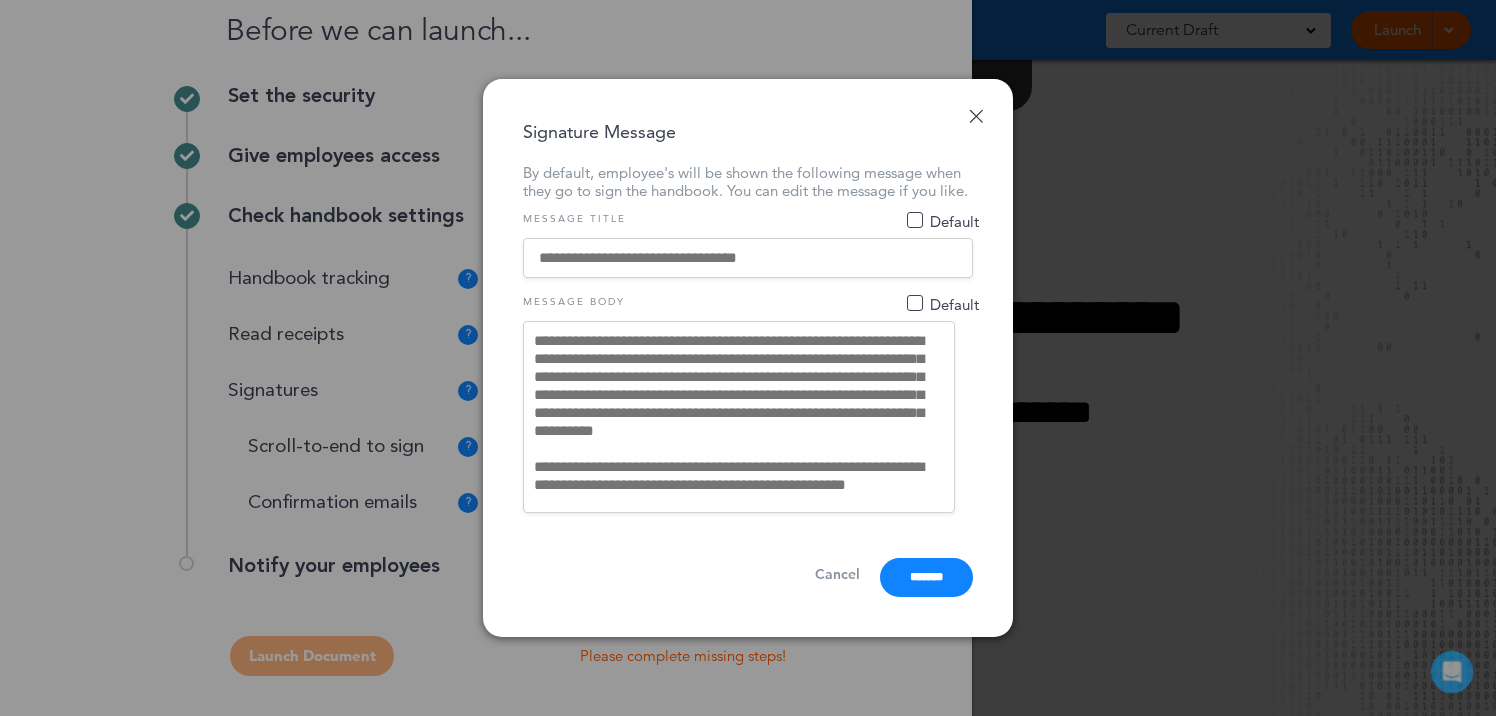 click on "Cancel" at bounding box center [837, 574] 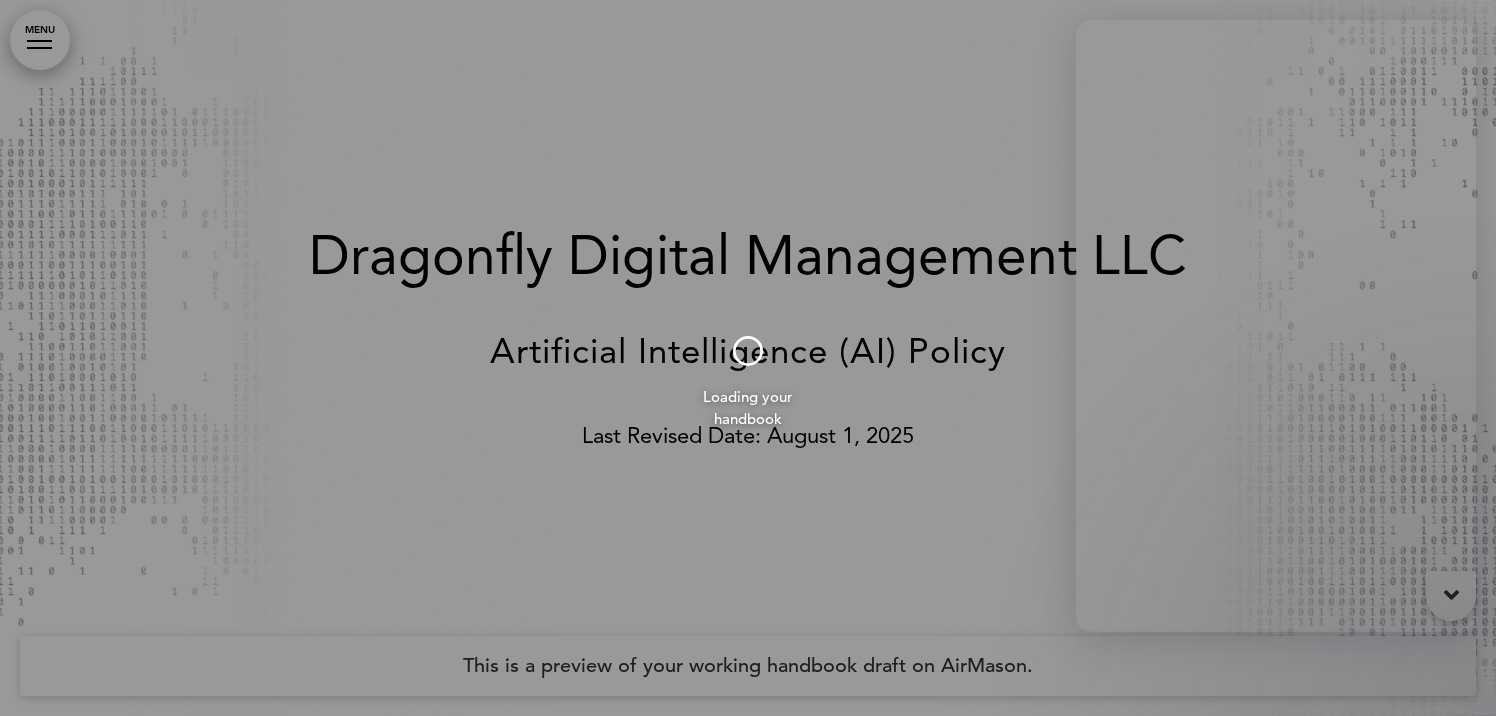 scroll, scrollTop: 0, scrollLeft: 0, axis: both 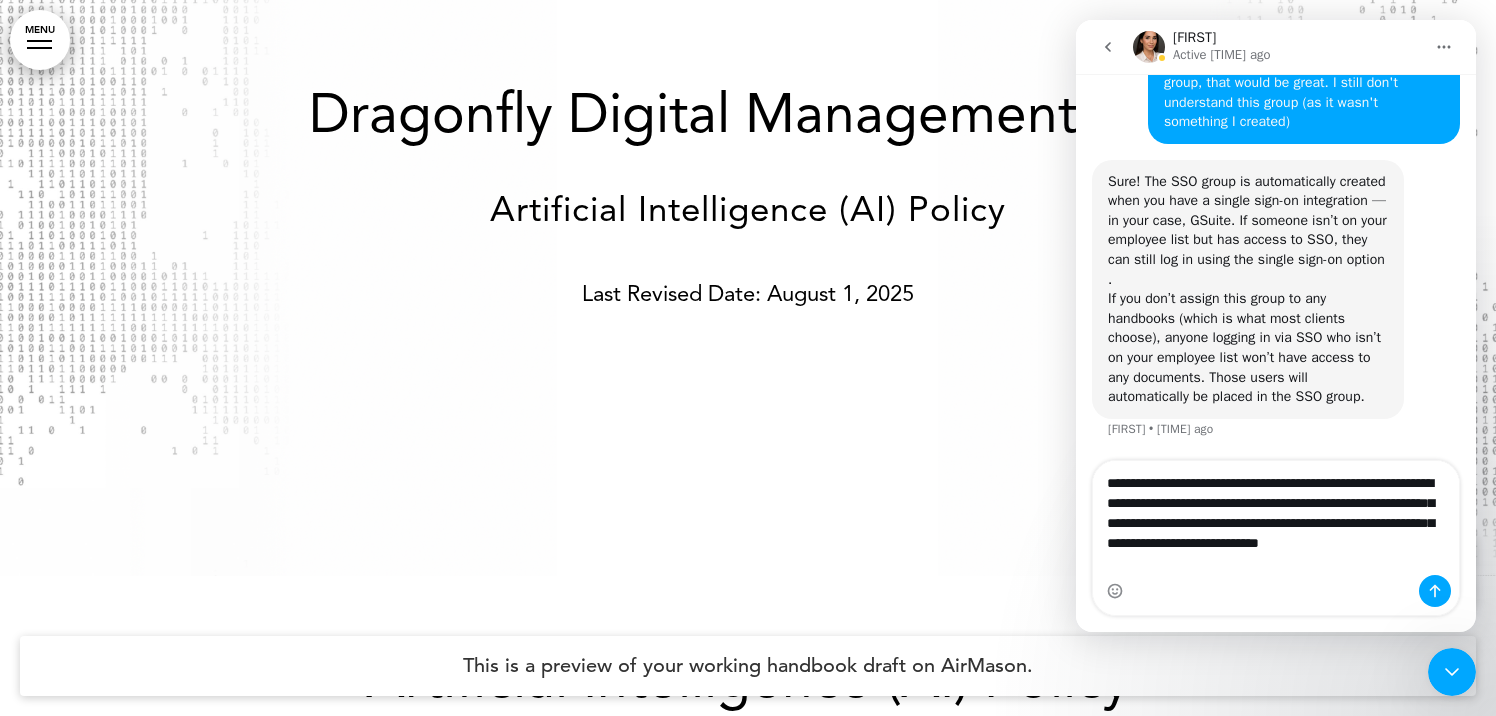 type on "**********" 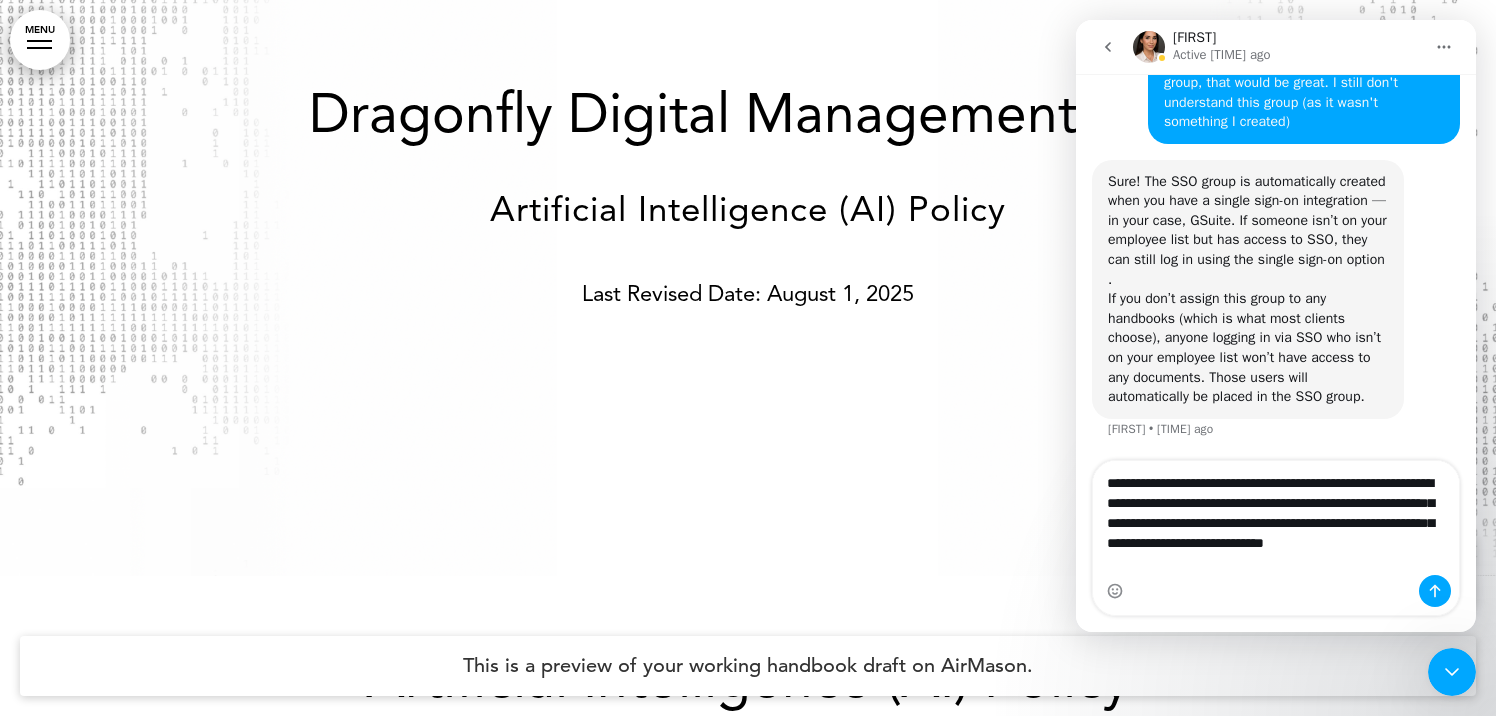type 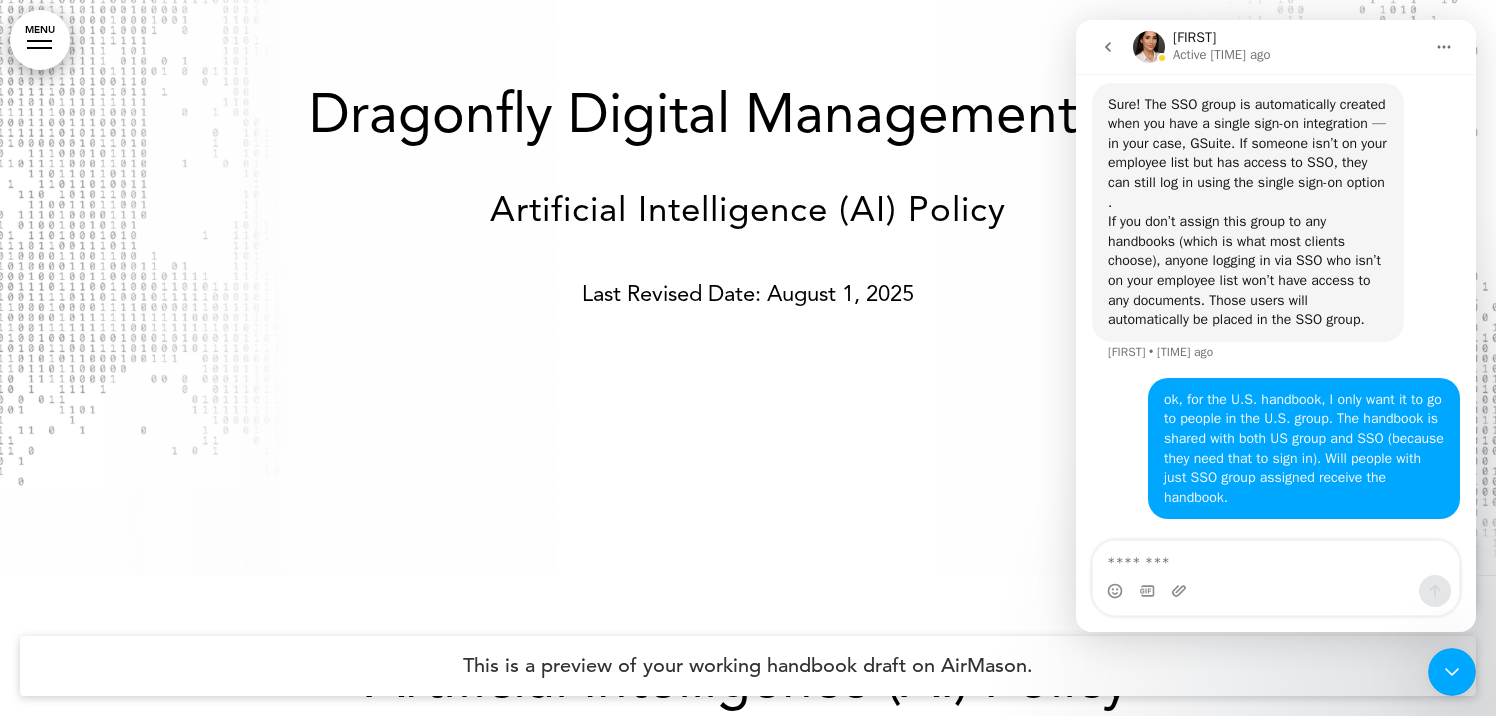 scroll, scrollTop: 3741, scrollLeft: 0, axis: vertical 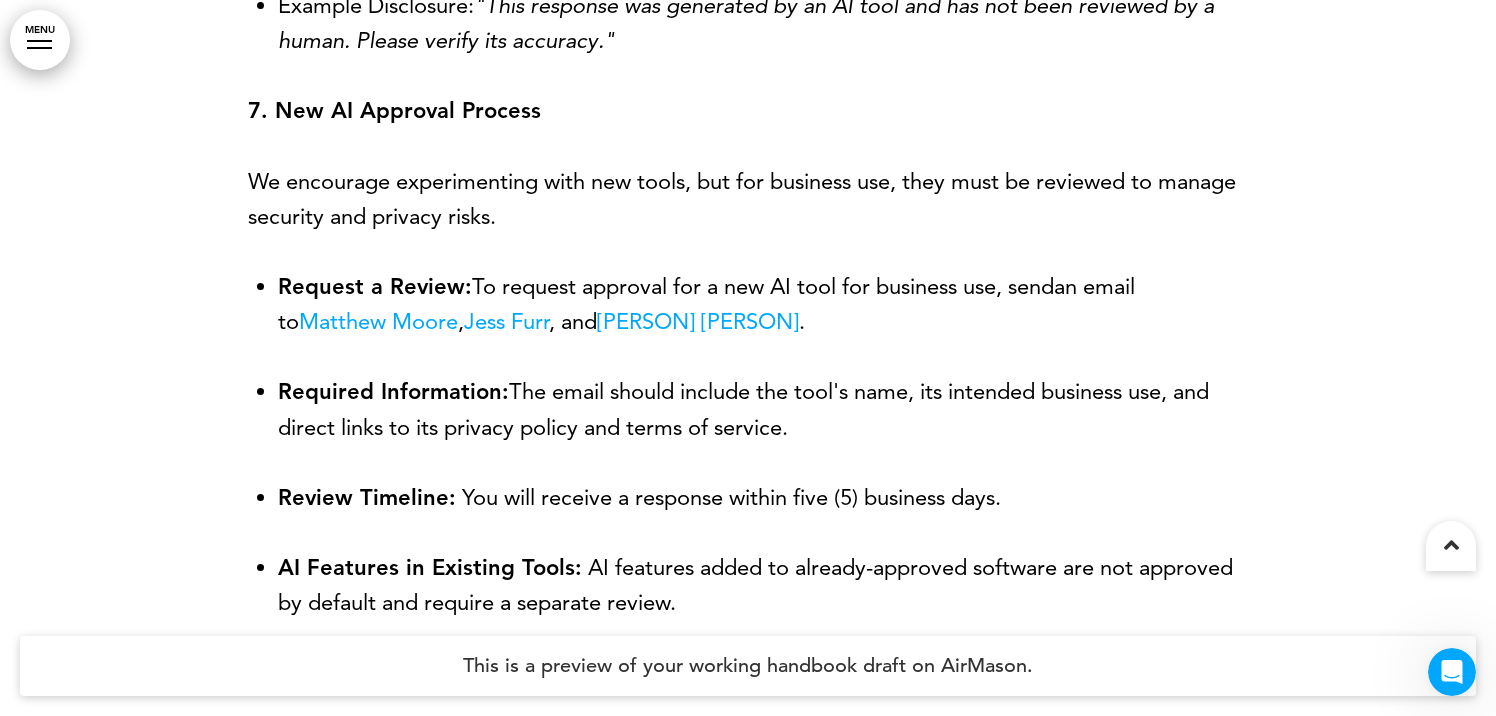 click on "Matthew Moore" at bounding box center [378, 321] 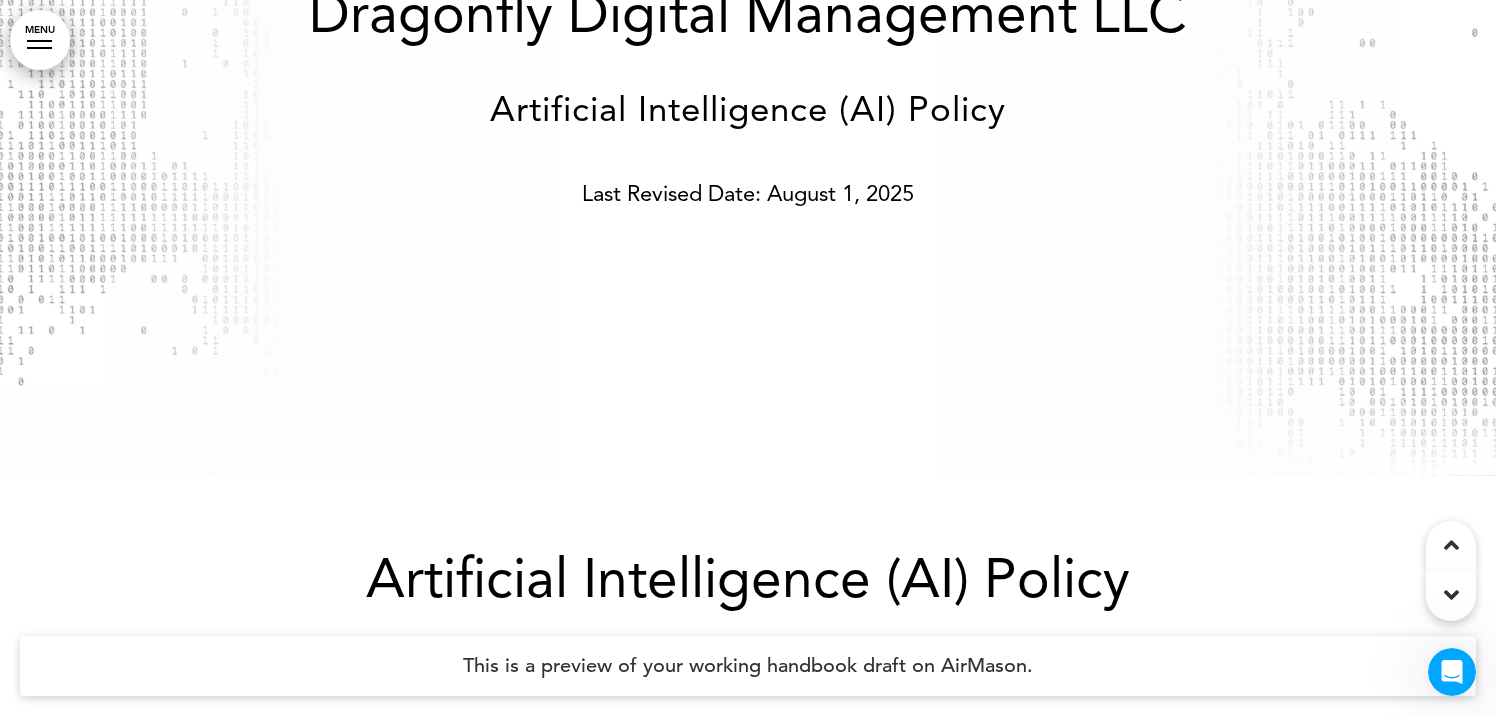 scroll, scrollTop: 105, scrollLeft: 0, axis: vertical 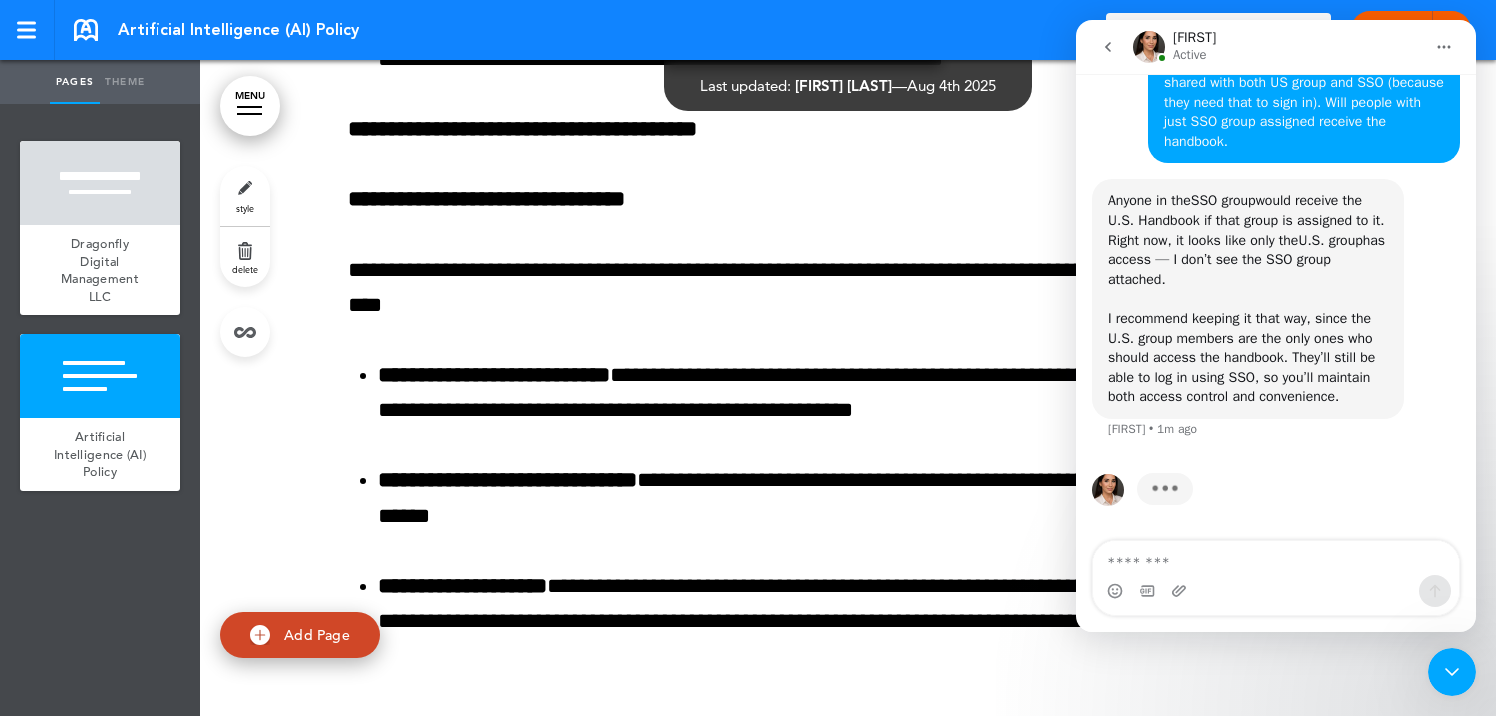 click 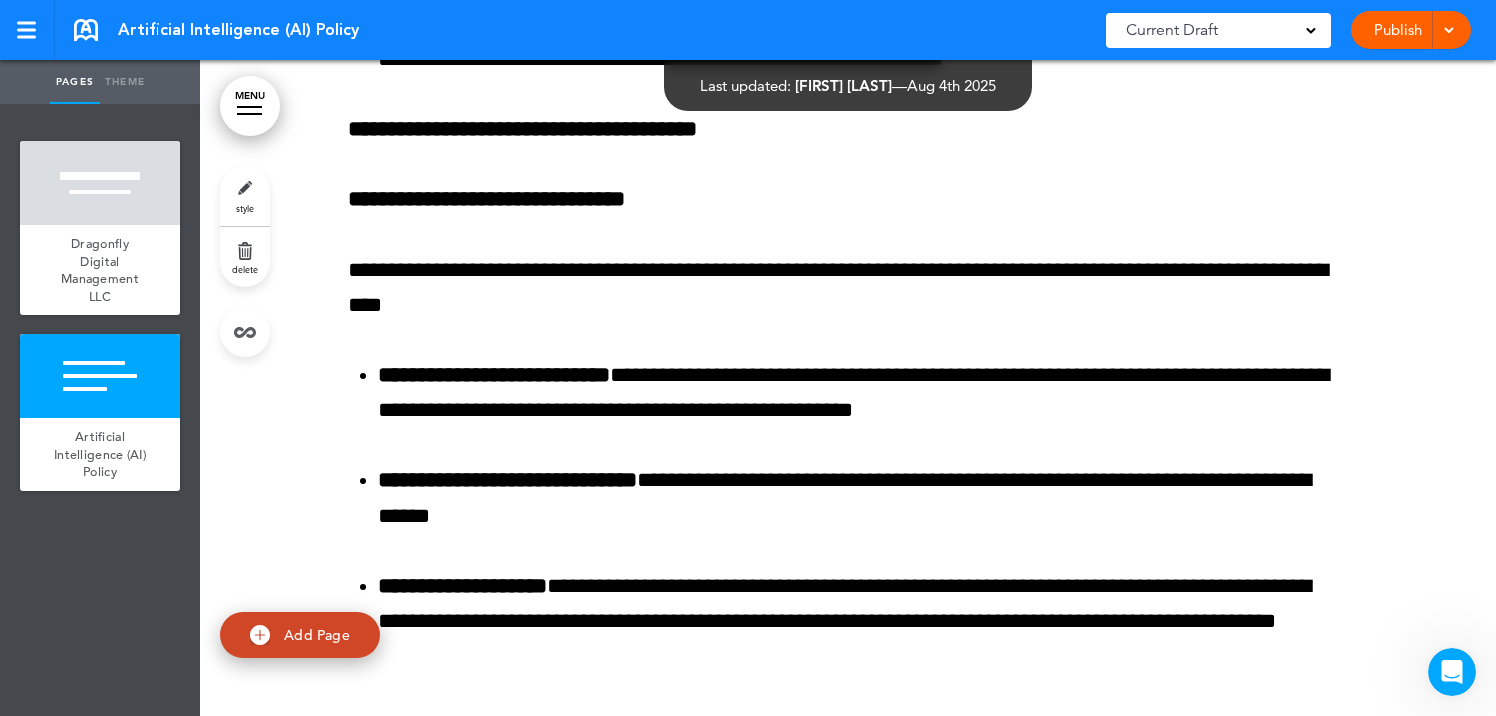 scroll, scrollTop: 0, scrollLeft: 0, axis: both 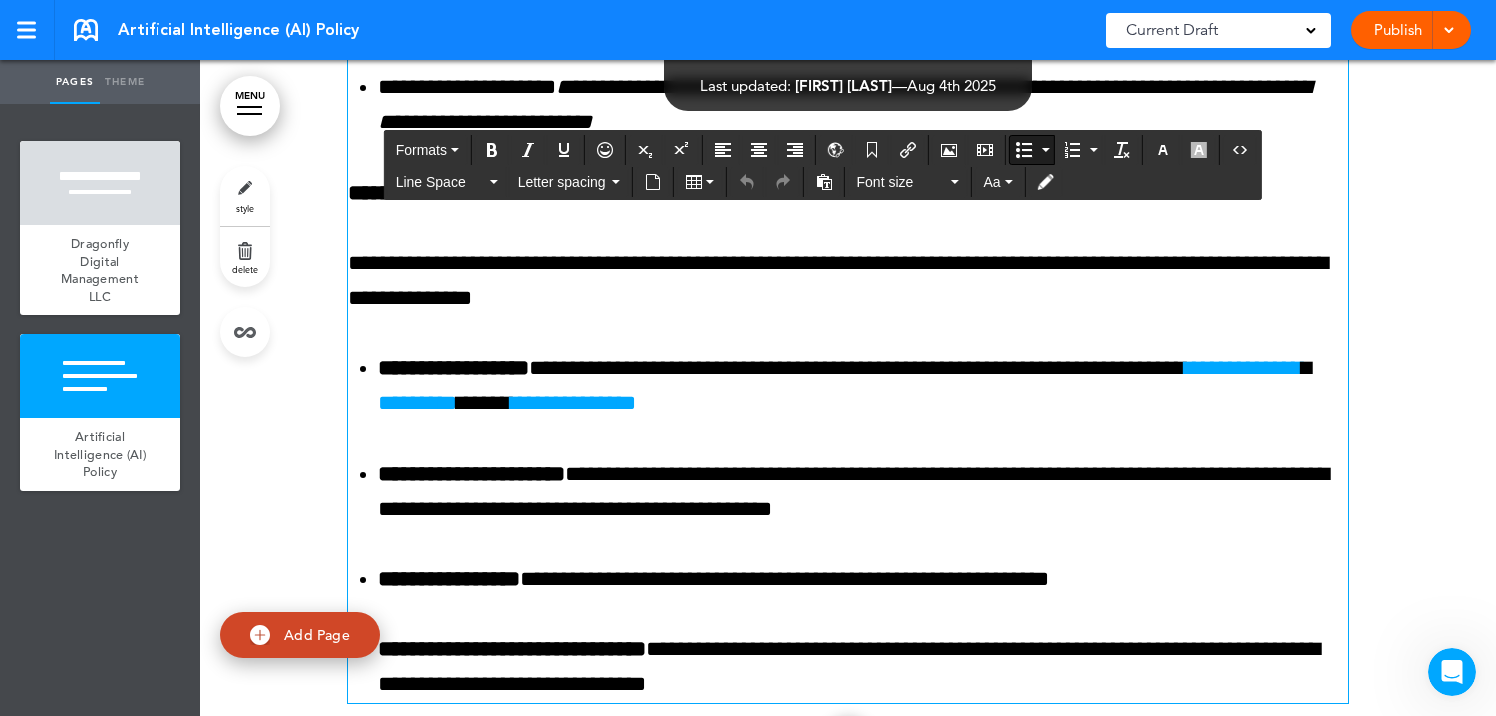 click on "**********" at bounding box center (863, 386) 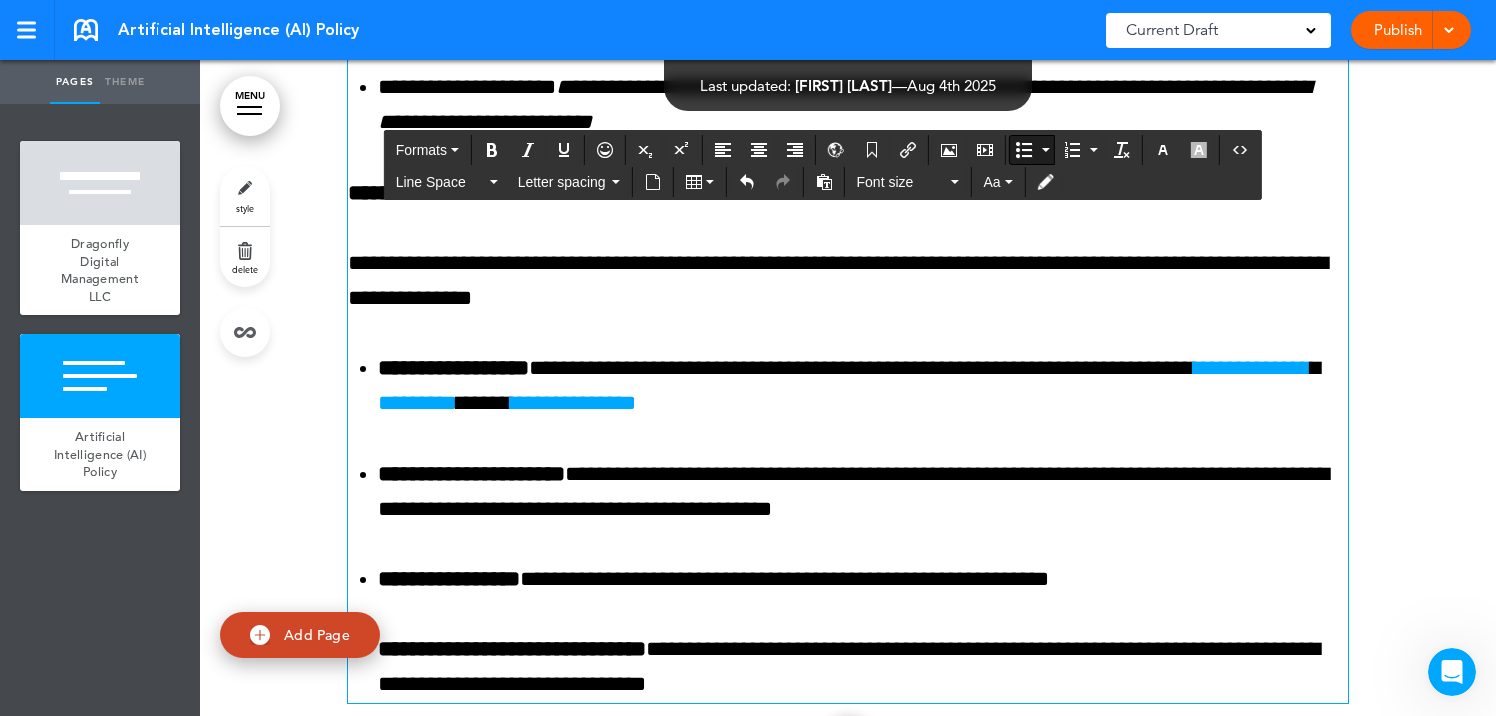 click on "**********" at bounding box center [848, 526] 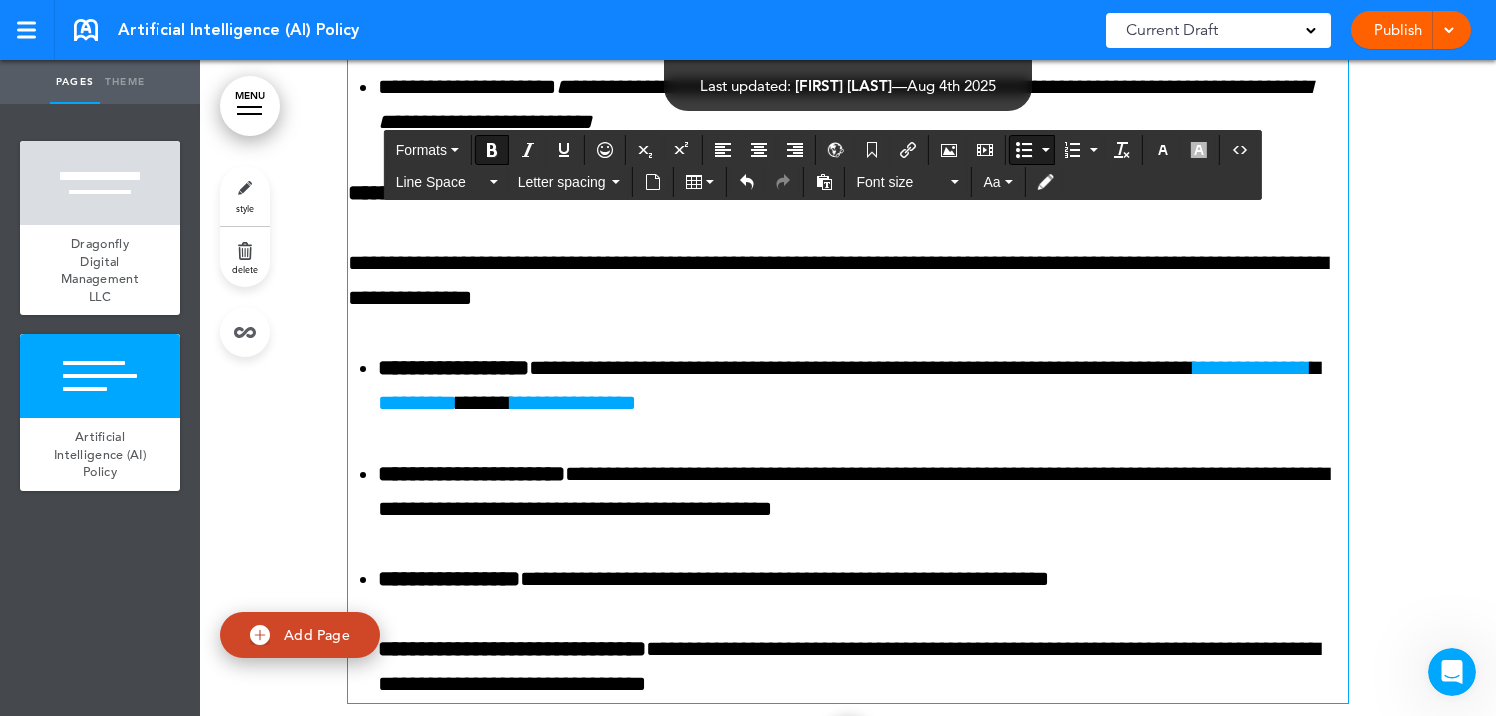 scroll, scrollTop: 4093, scrollLeft: 0, axis: vertical 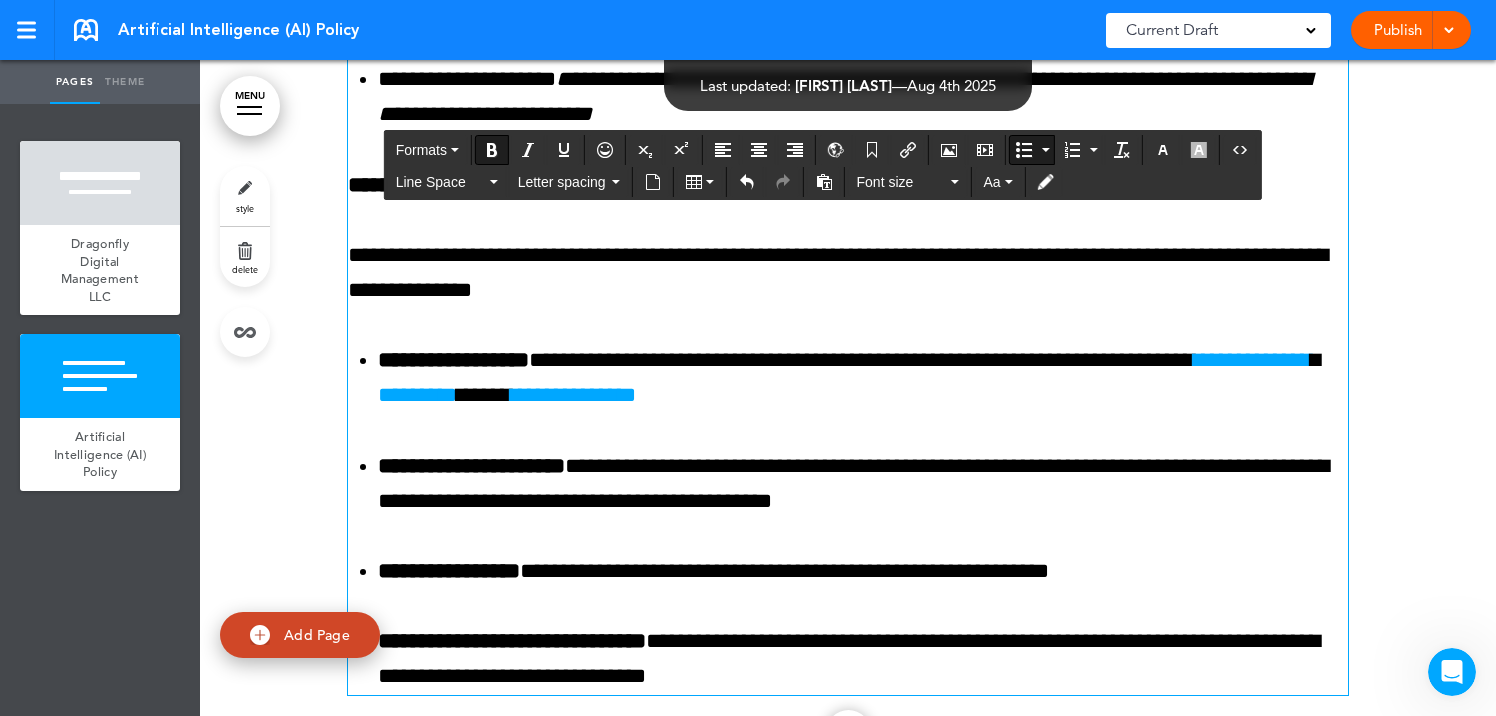 click on "**********" at bounding box center [848, 518] 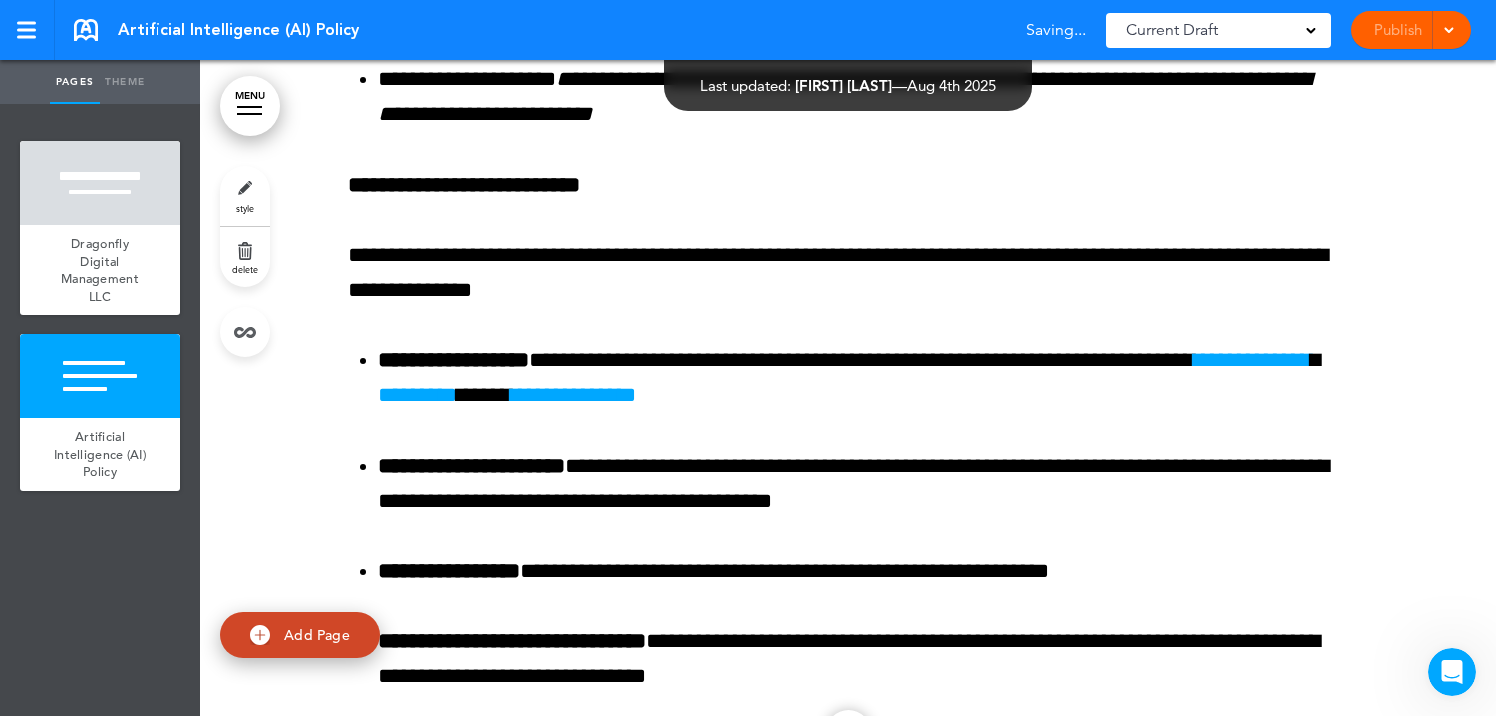 click on "Publish
Launch
Preview Draft" at bounding box center (1411, 30) 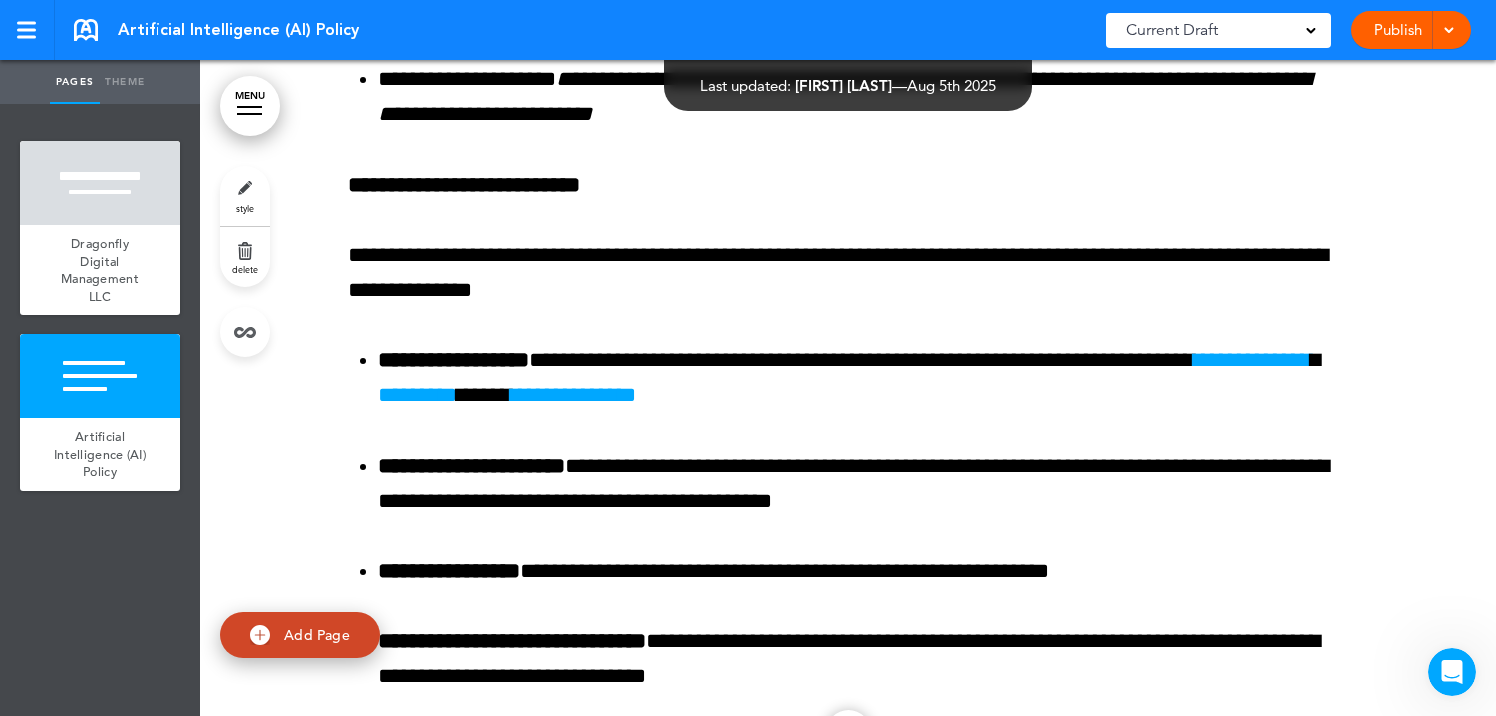 click at bounding box center [1448, 28] 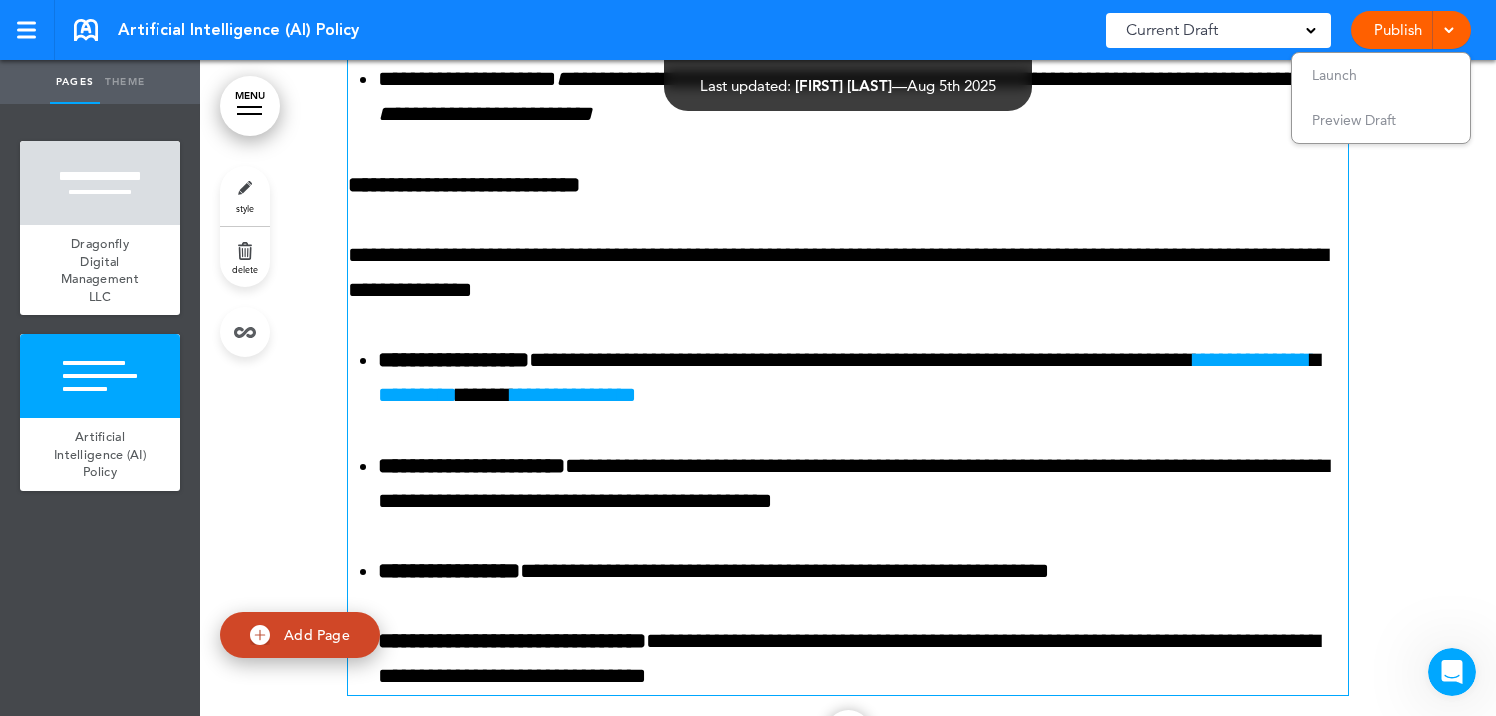 click on "**********" at bounding box center (848, 273) 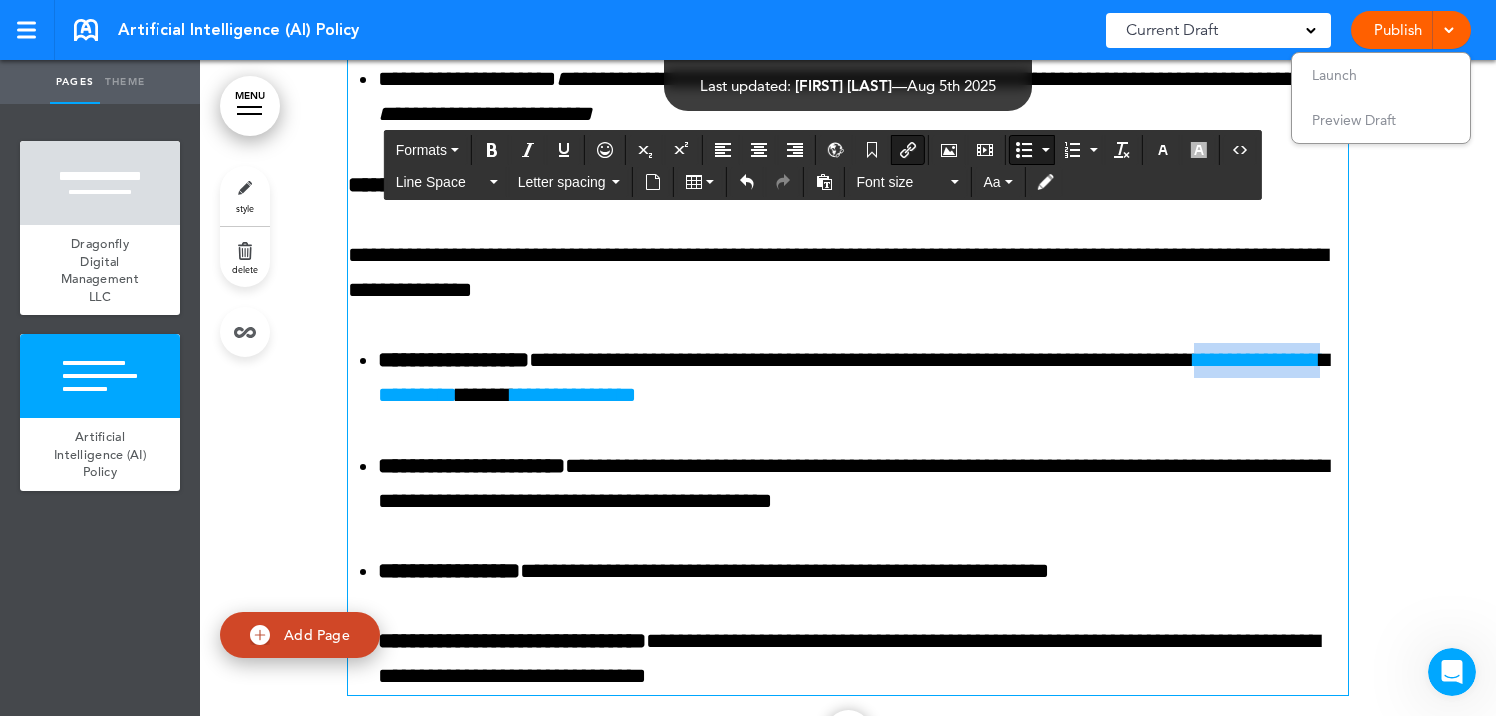 drag, startPoint x: 538, startPoint y: 428, endPoint x: 374, endPoint y: 442, distance: 164.59648 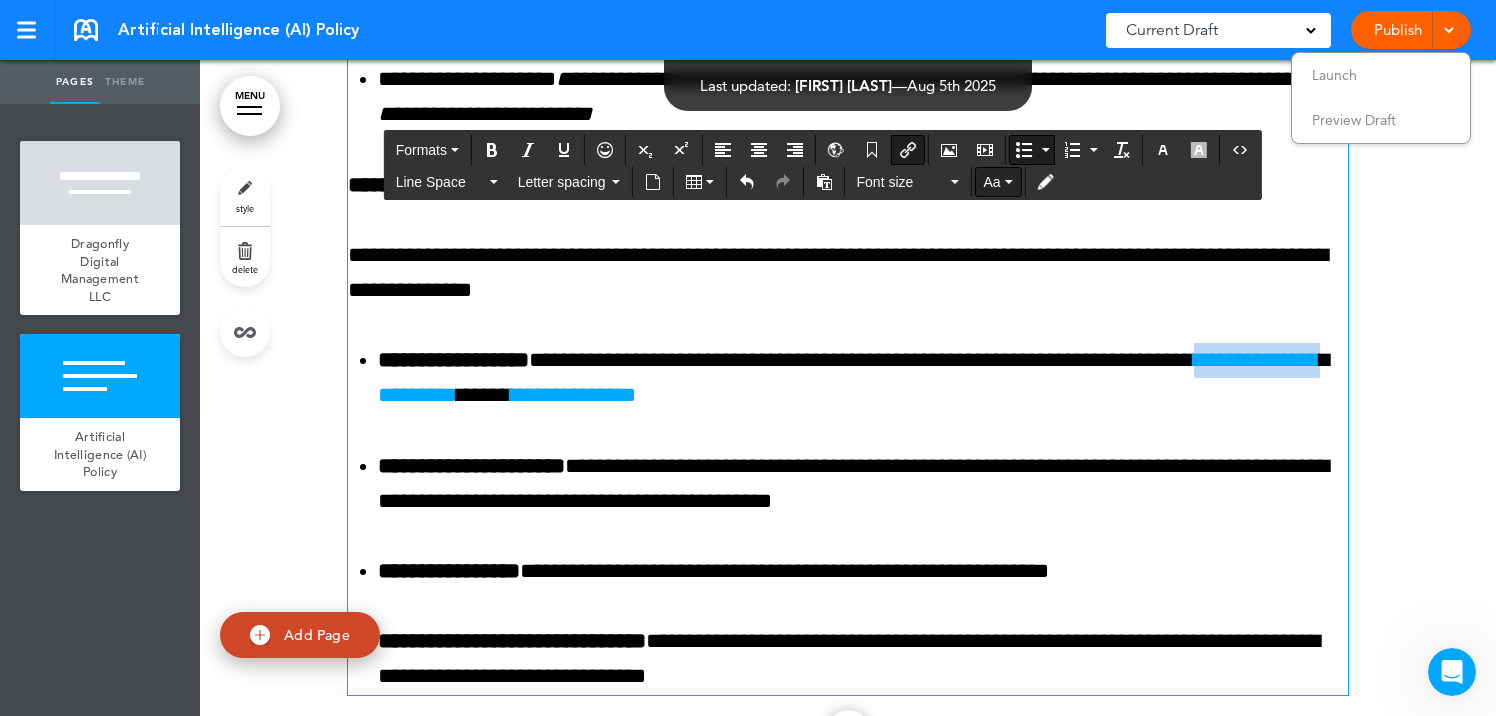 click at bounding box center (1009, 182) 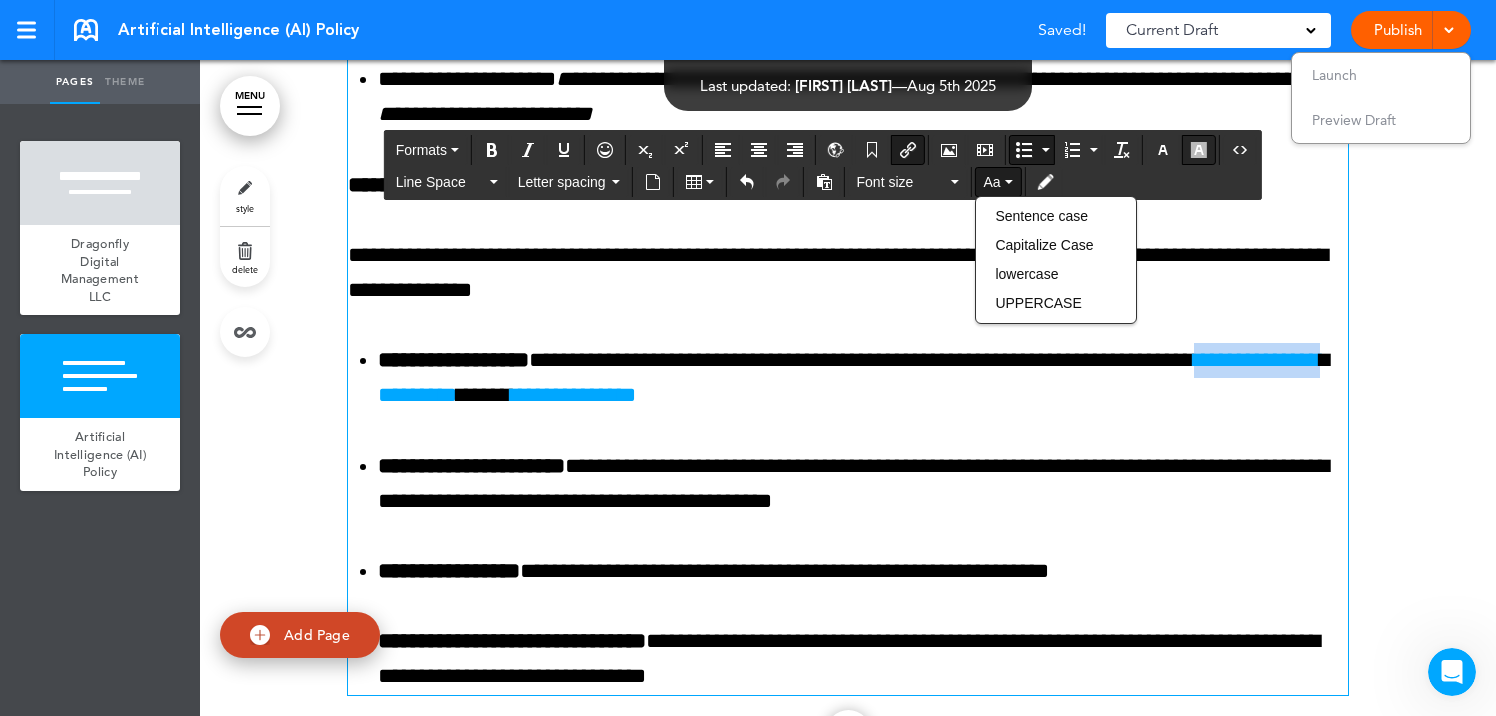 click at bounding box center [1199, 150] 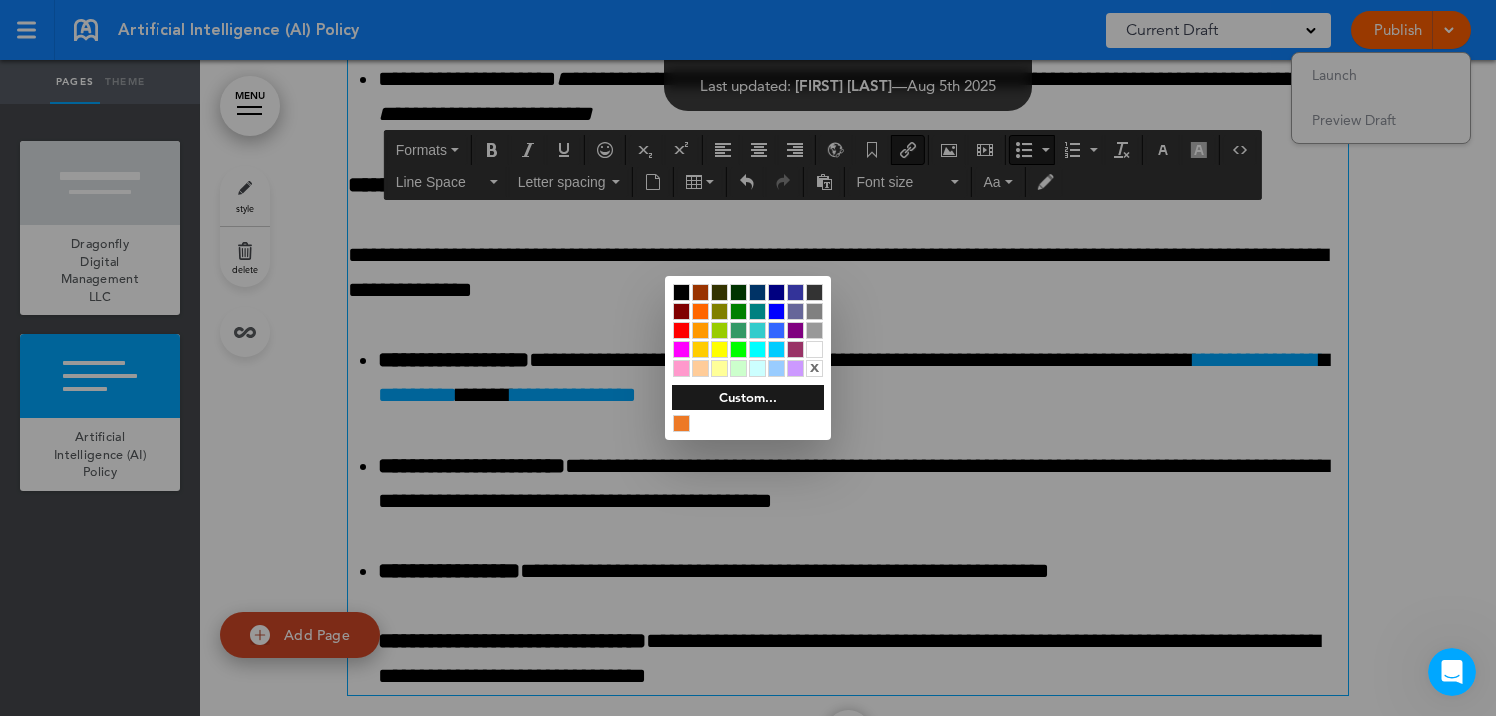 click at bounding box center [776, 330] 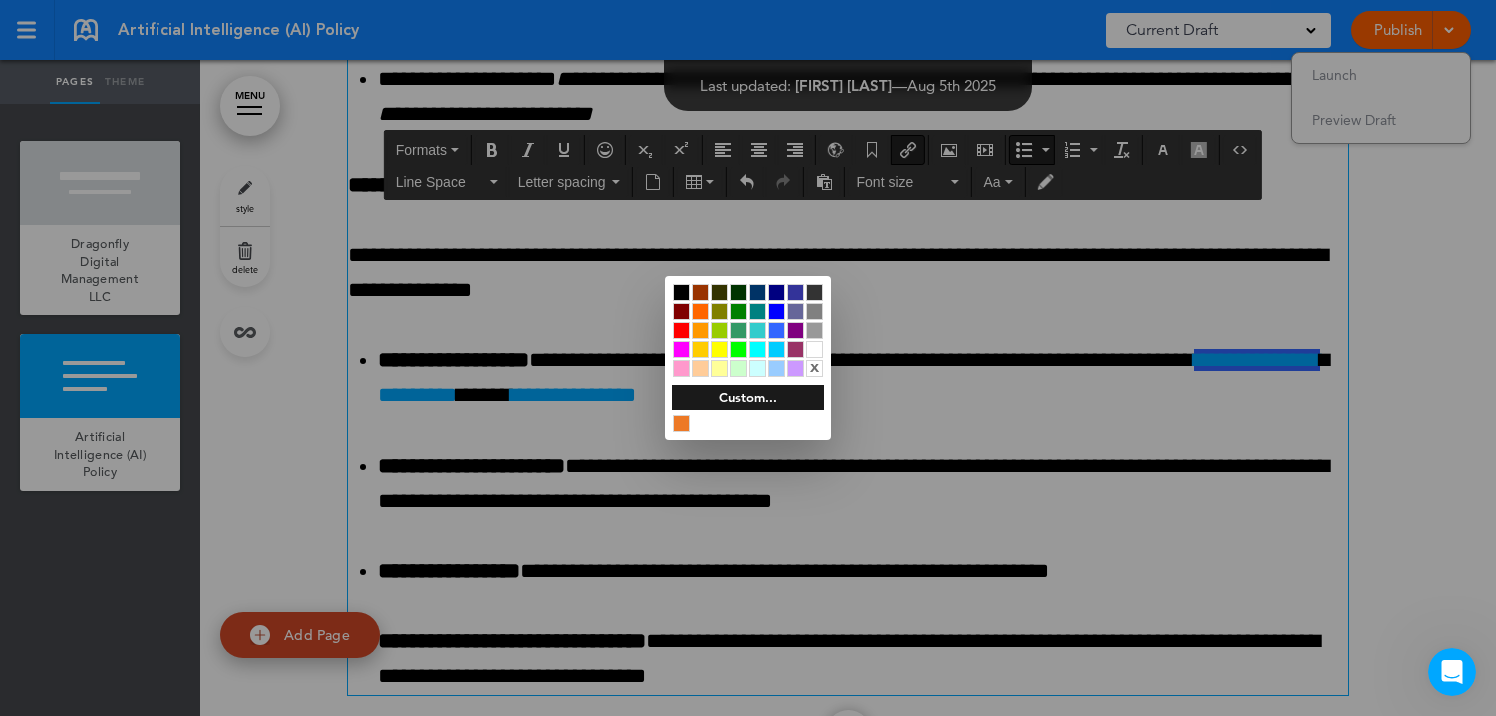 click at bounding box center [814, 349] 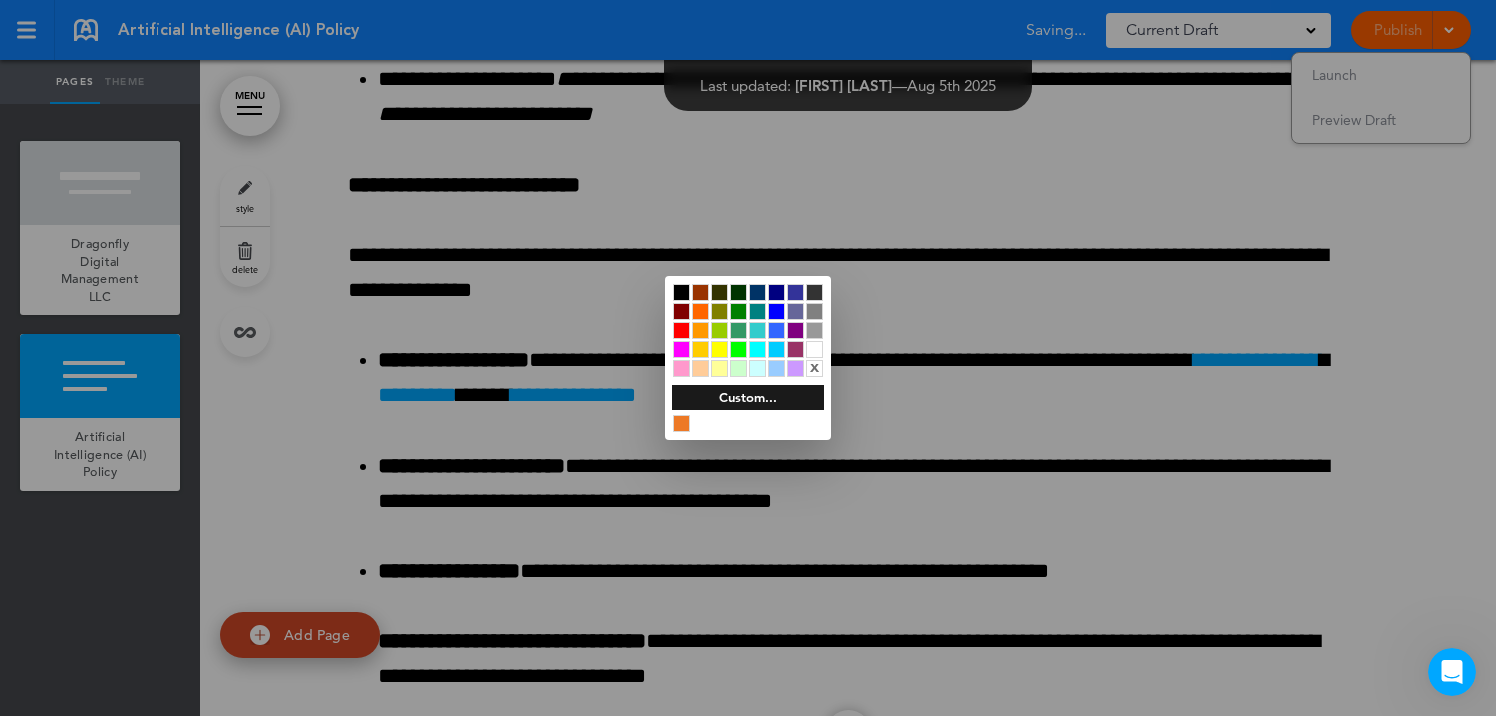 click at bounding box center [748, 358] 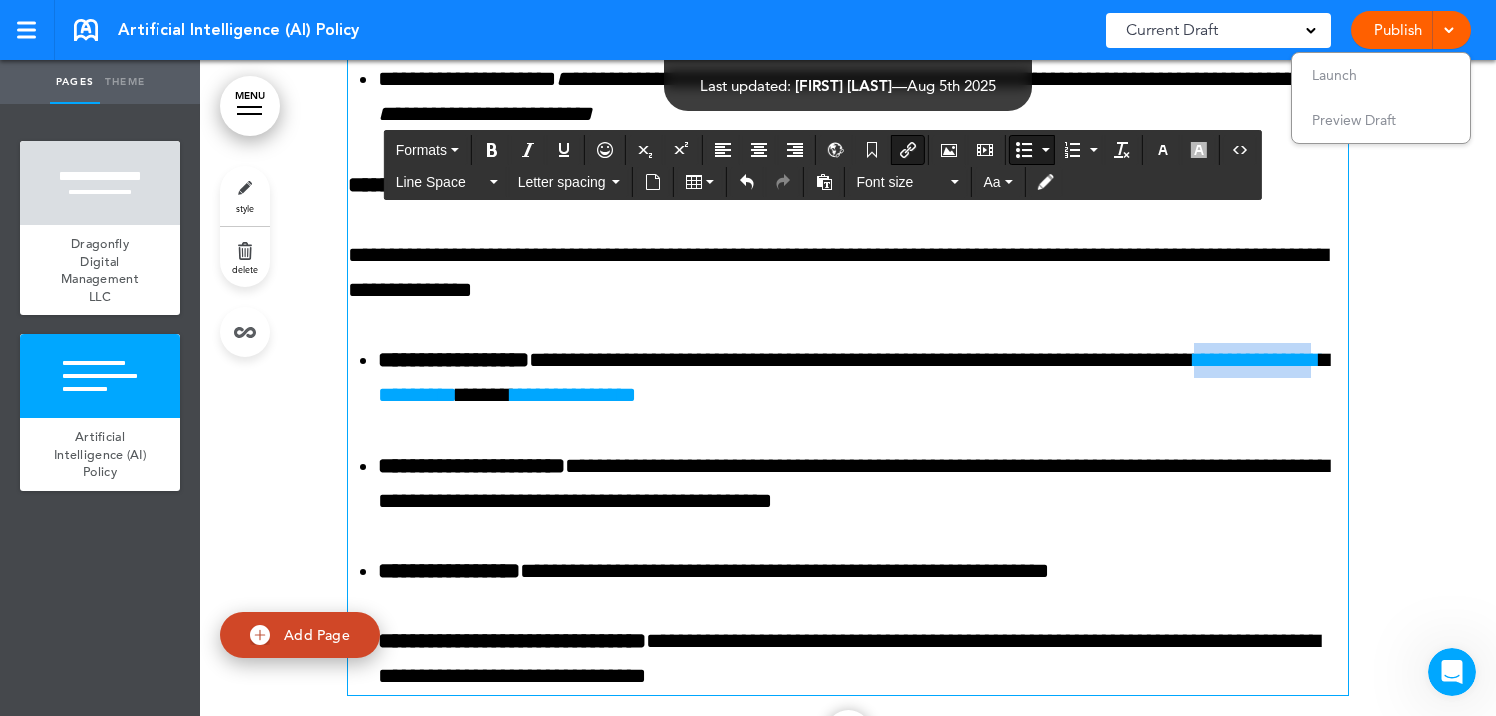 drag, startPoint x: 536, startPoint y: 430, endPoint x: 367, endPoint y: 439, distance: 169.23947 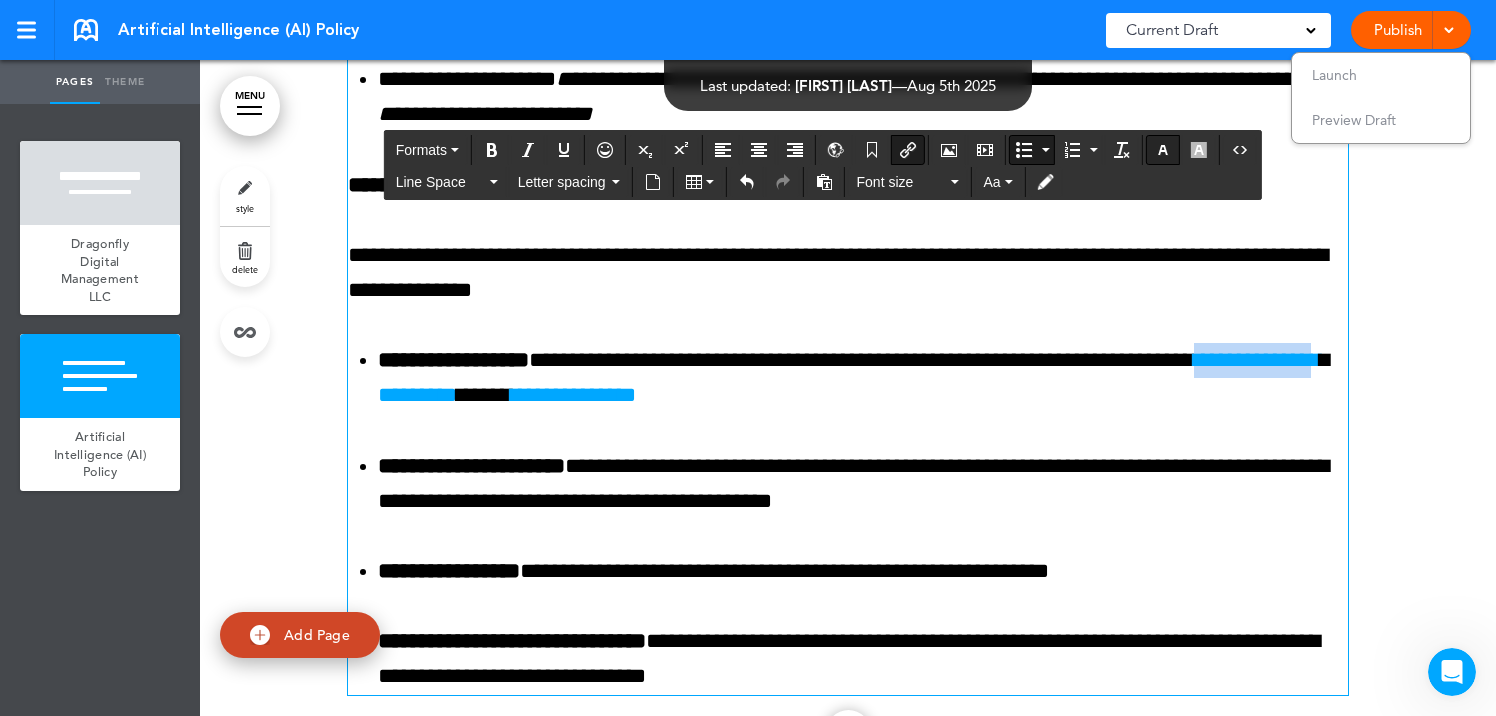 click at bounding box center (1163, 150) 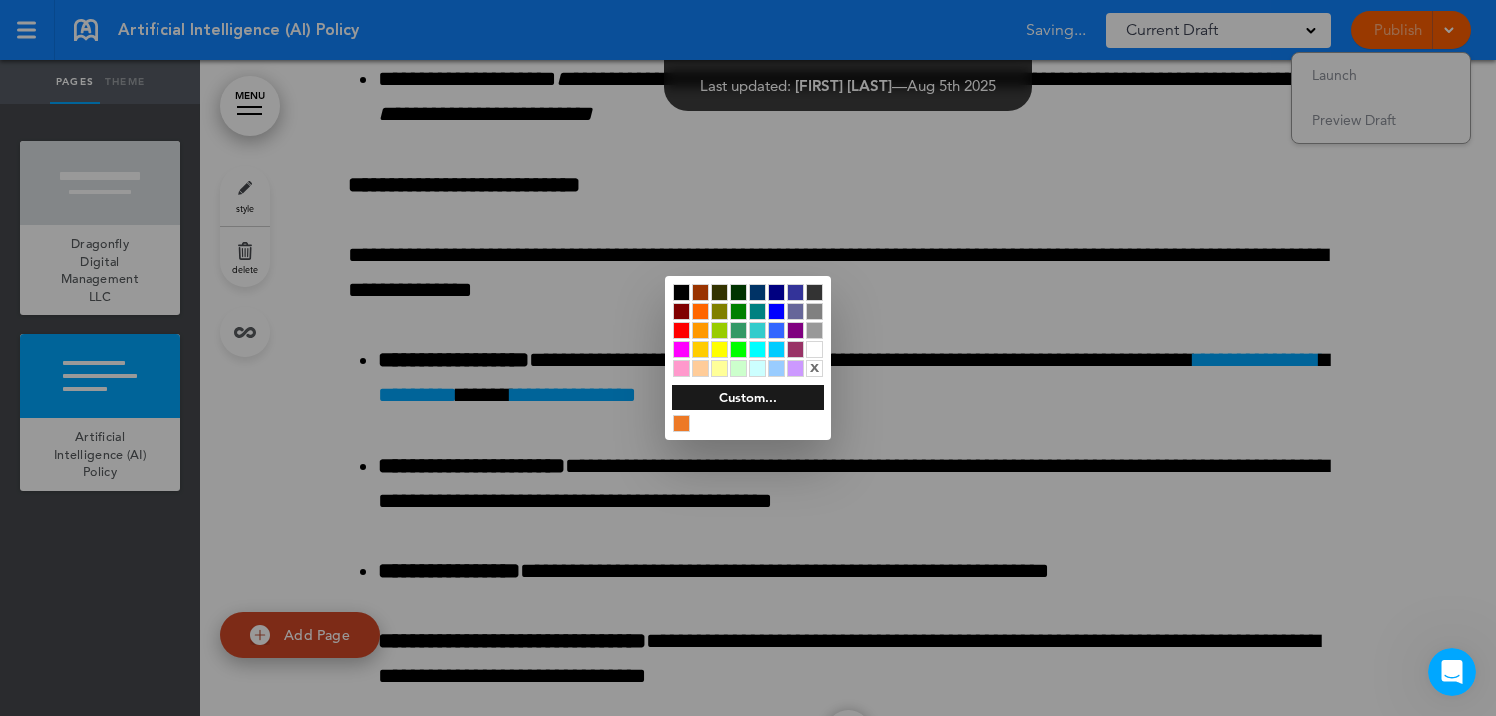 click at bounding box center (776, 330) 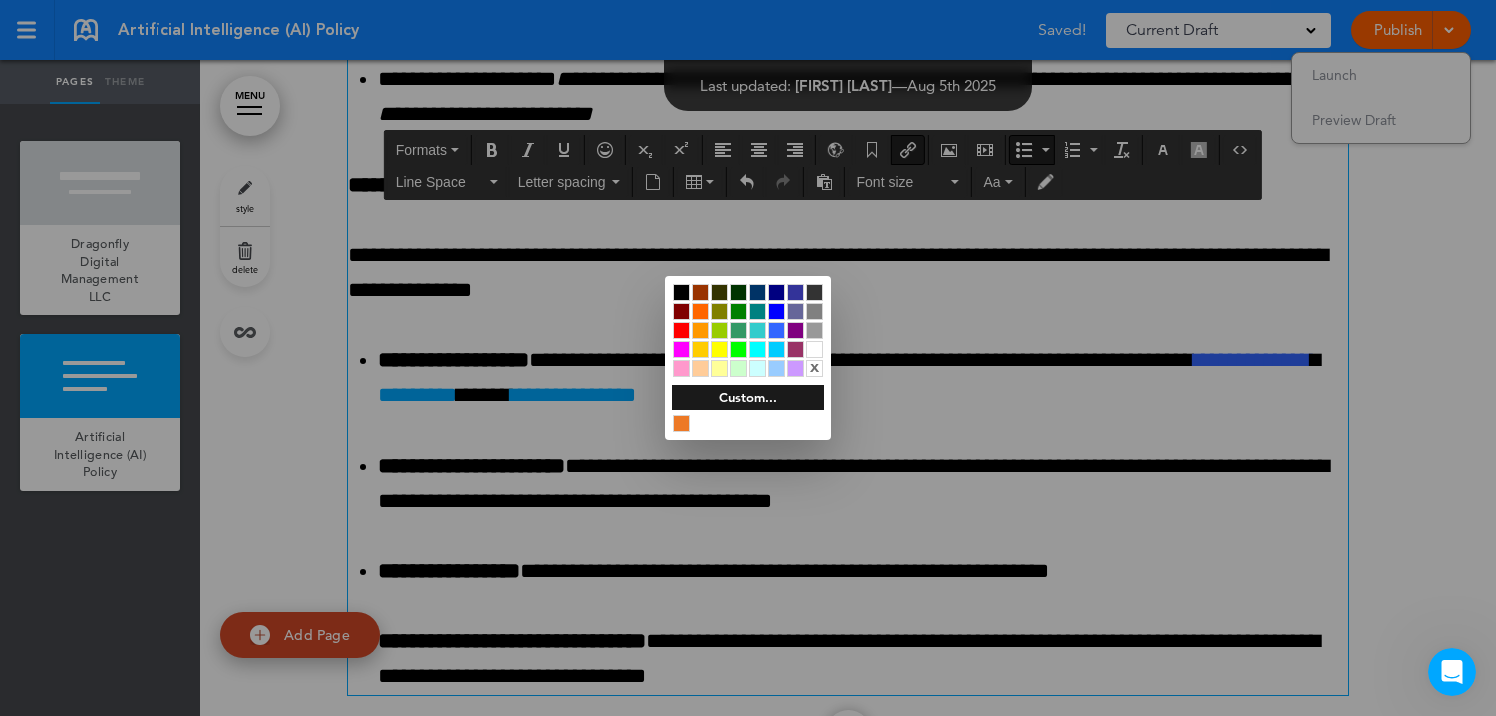 click at bounding box center [748, 358] 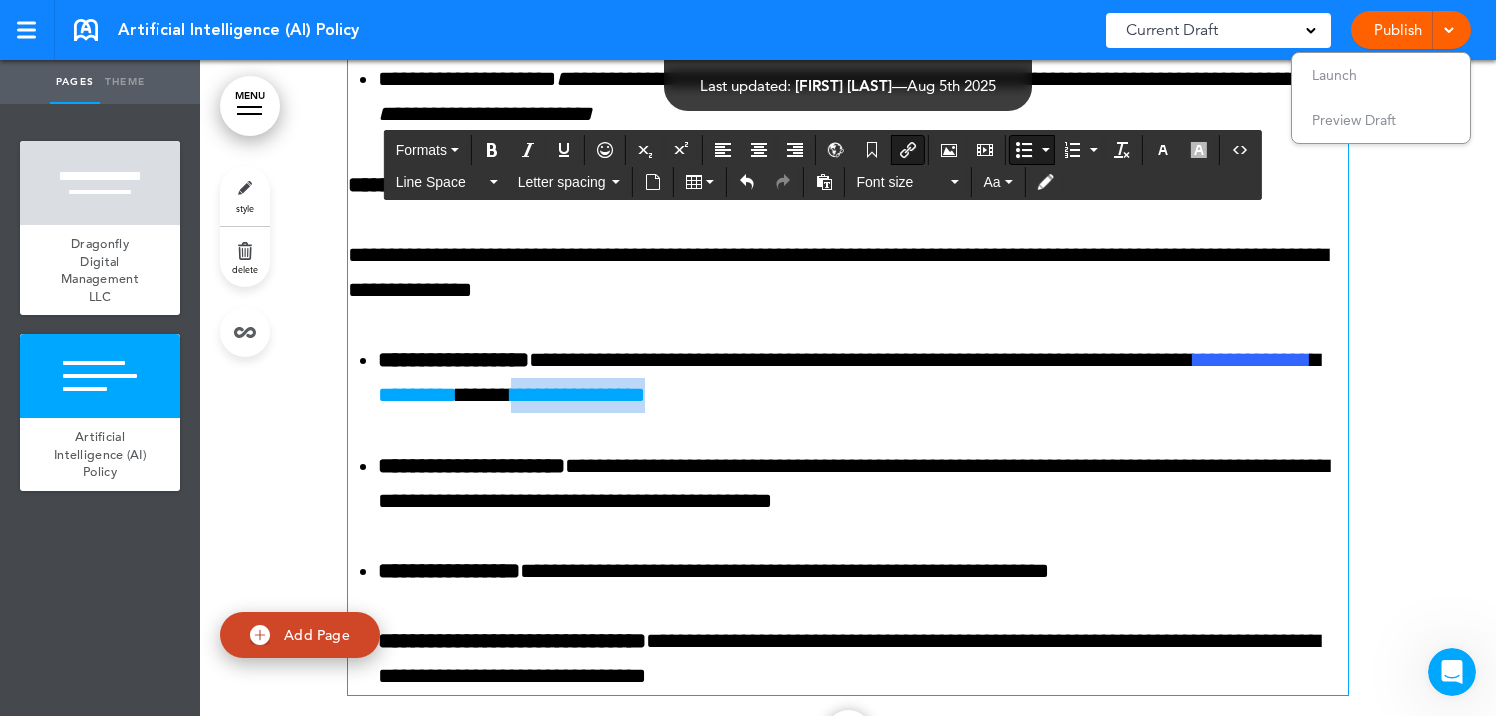 drag, startPoint x: 840, startPoint y: 432, endPoint x: 692, endPoint y: 435, distance: 148.0304 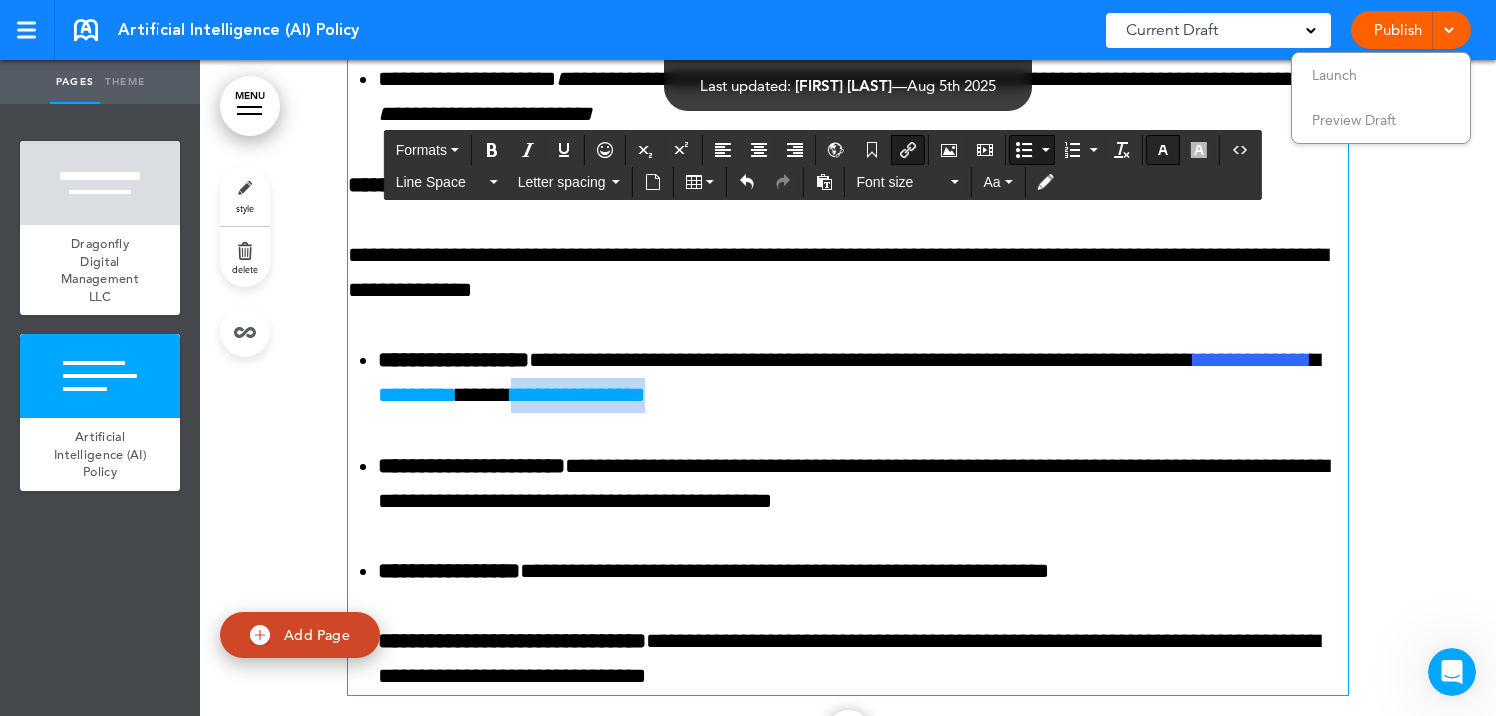 click at bounding box center (1163, 150) 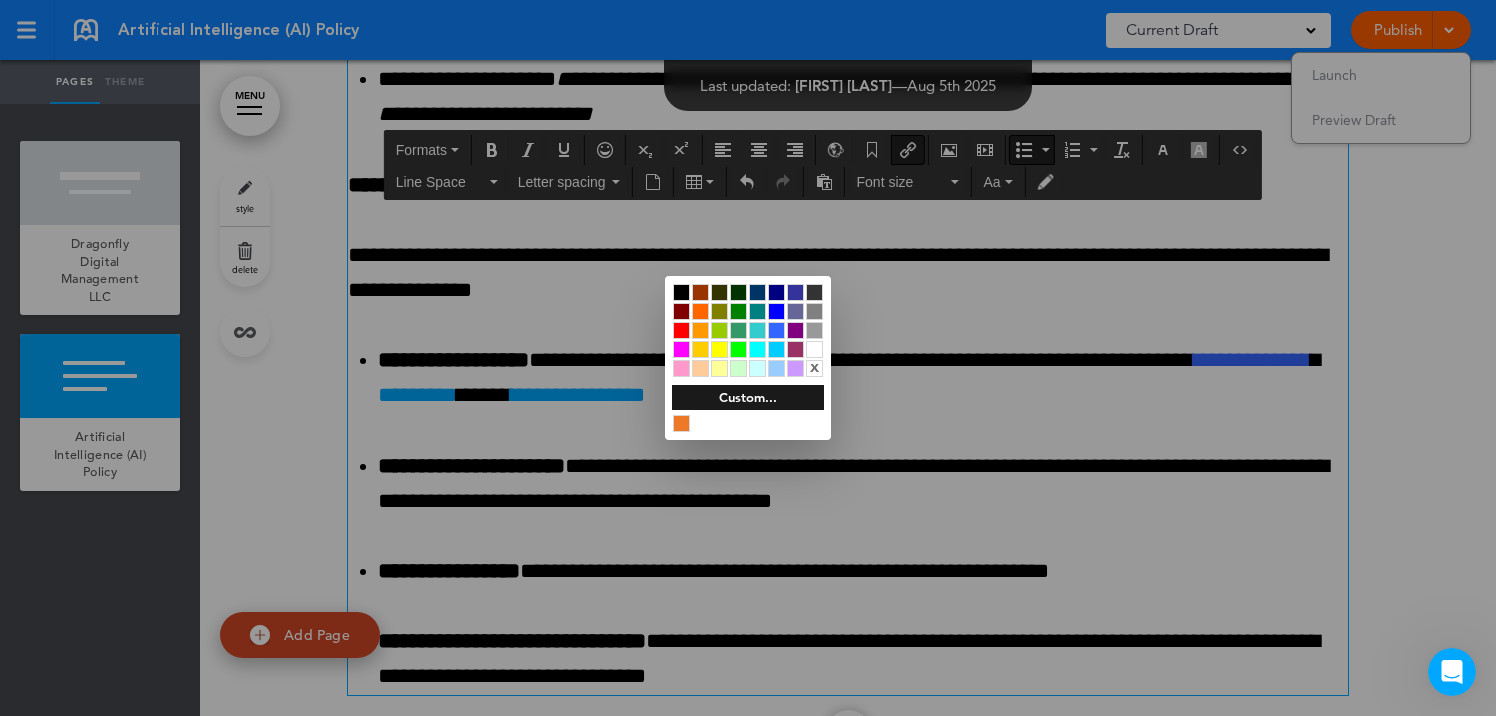 click at bounding box center [776, 330] 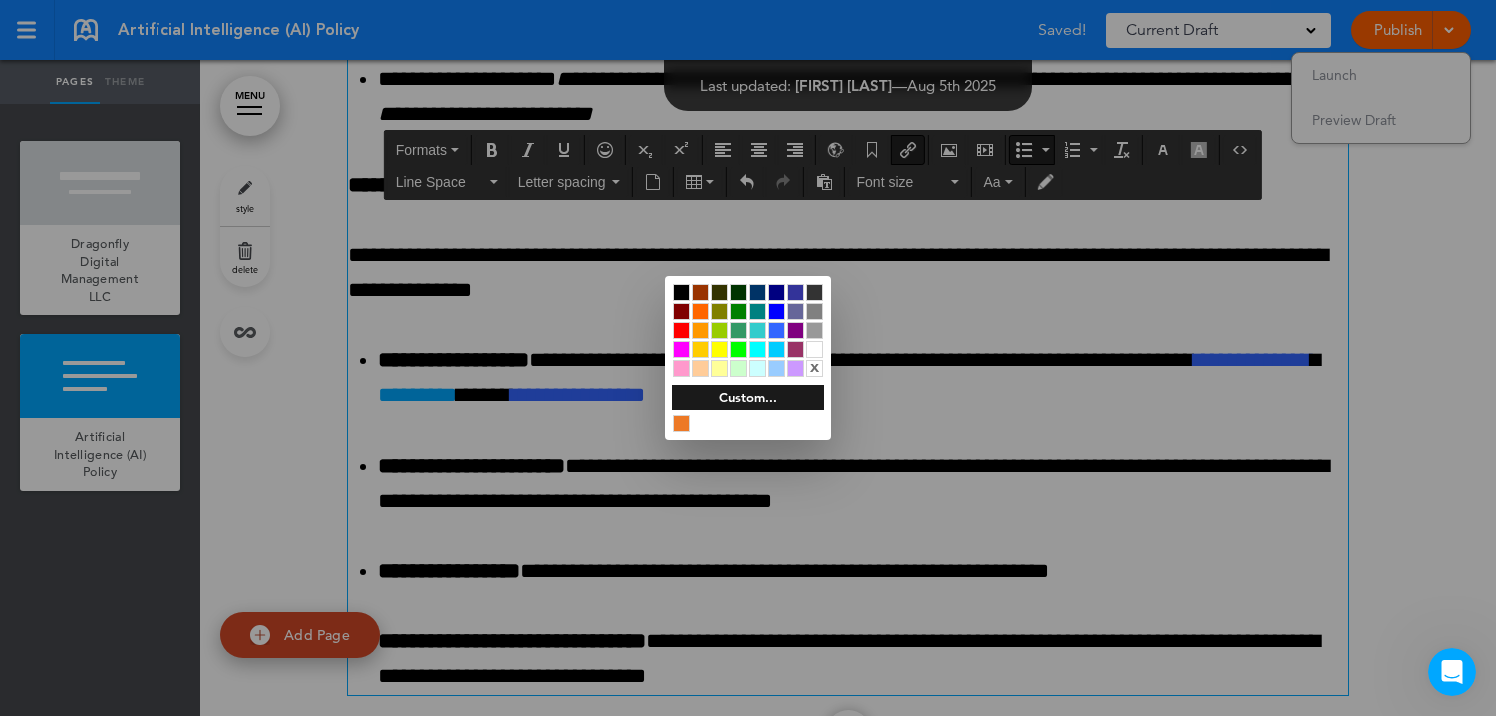 click at bounding box center (748, 358) 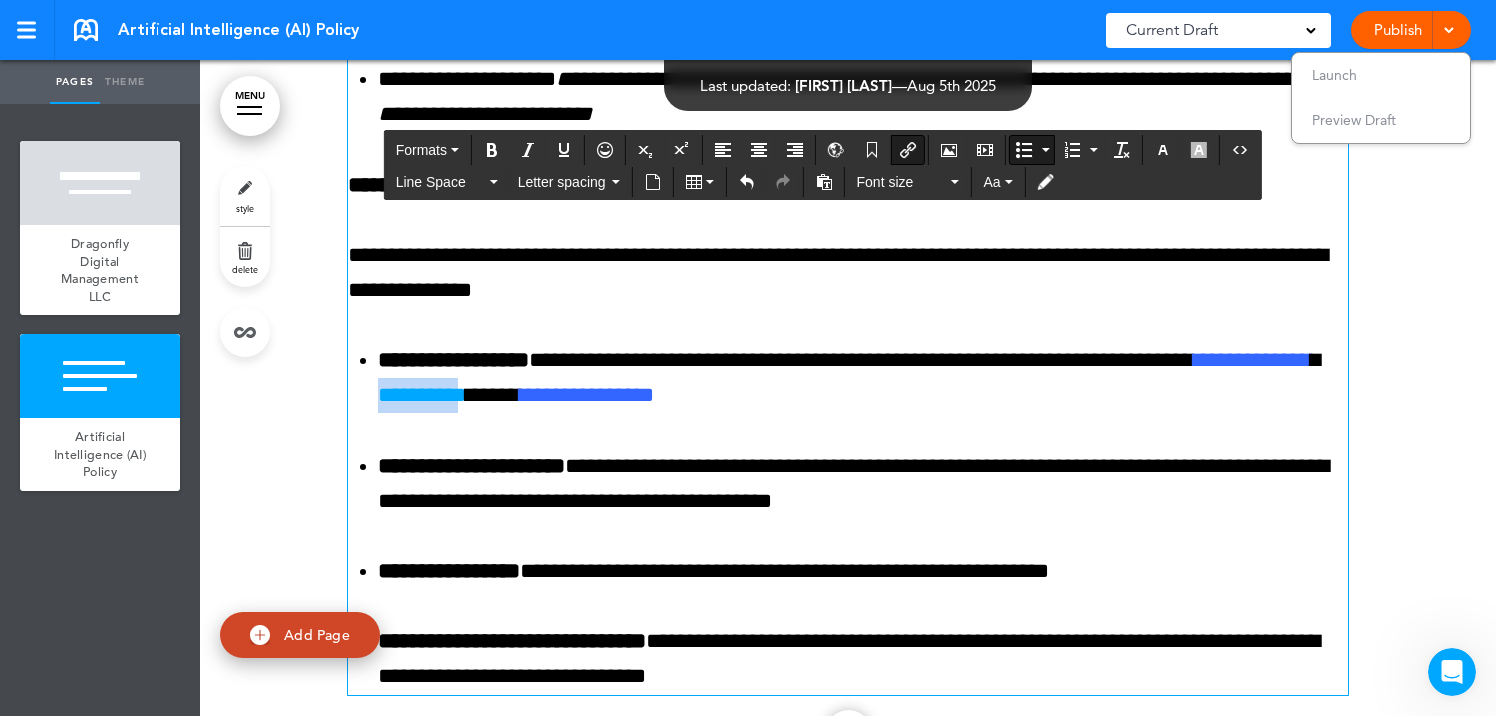 drag, startPoint x: 635, startPoint y: 431, endPoint x: 550, endPoint y: 431, distance: 85 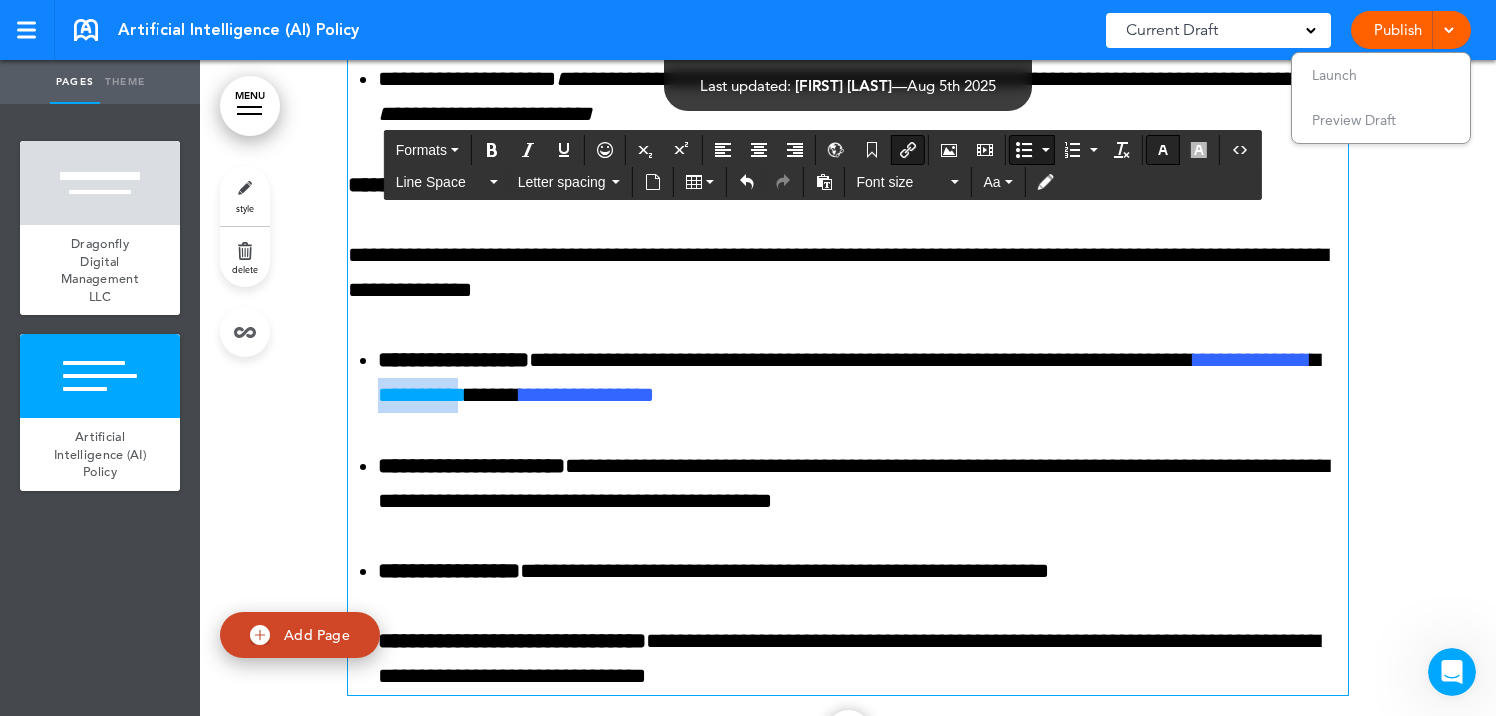 click at bounding box center [1163, 150] 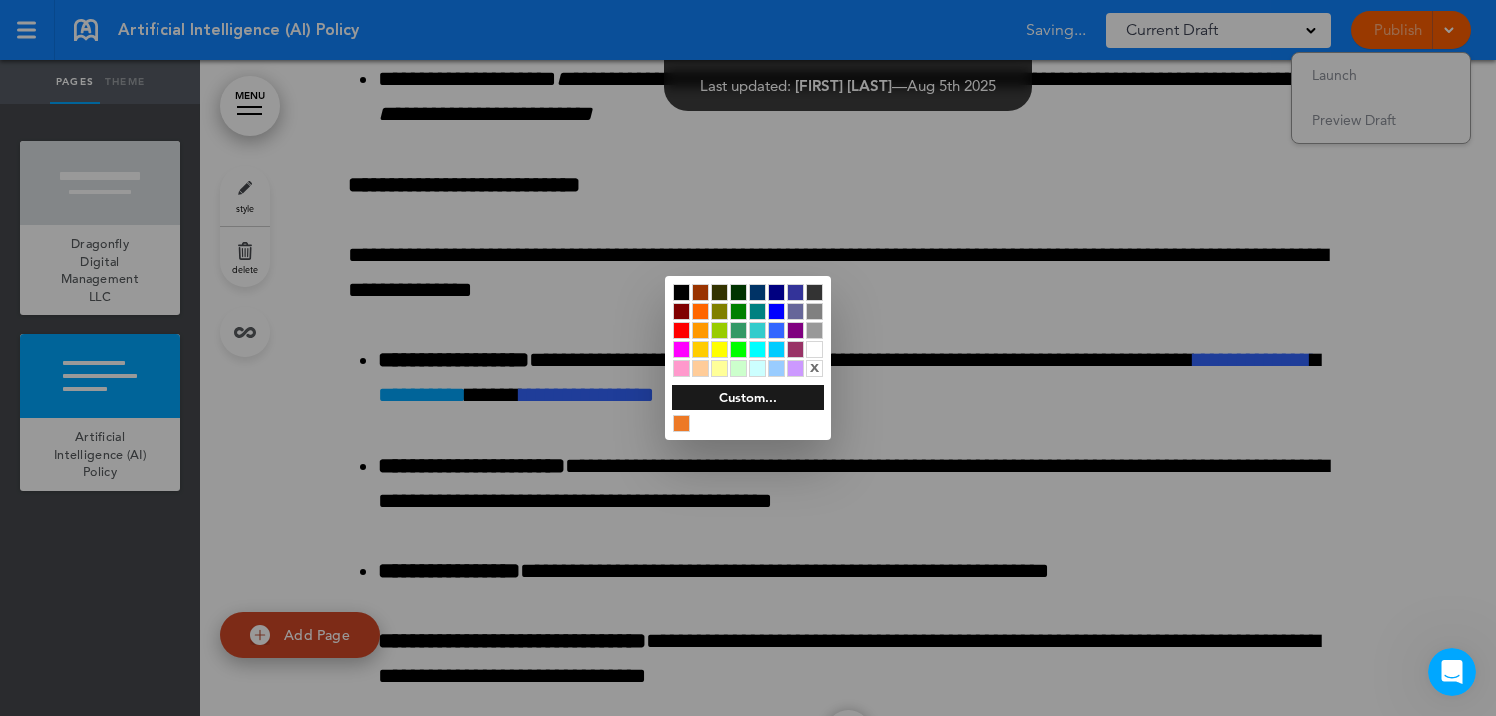 click at bounding box center (776, 330) 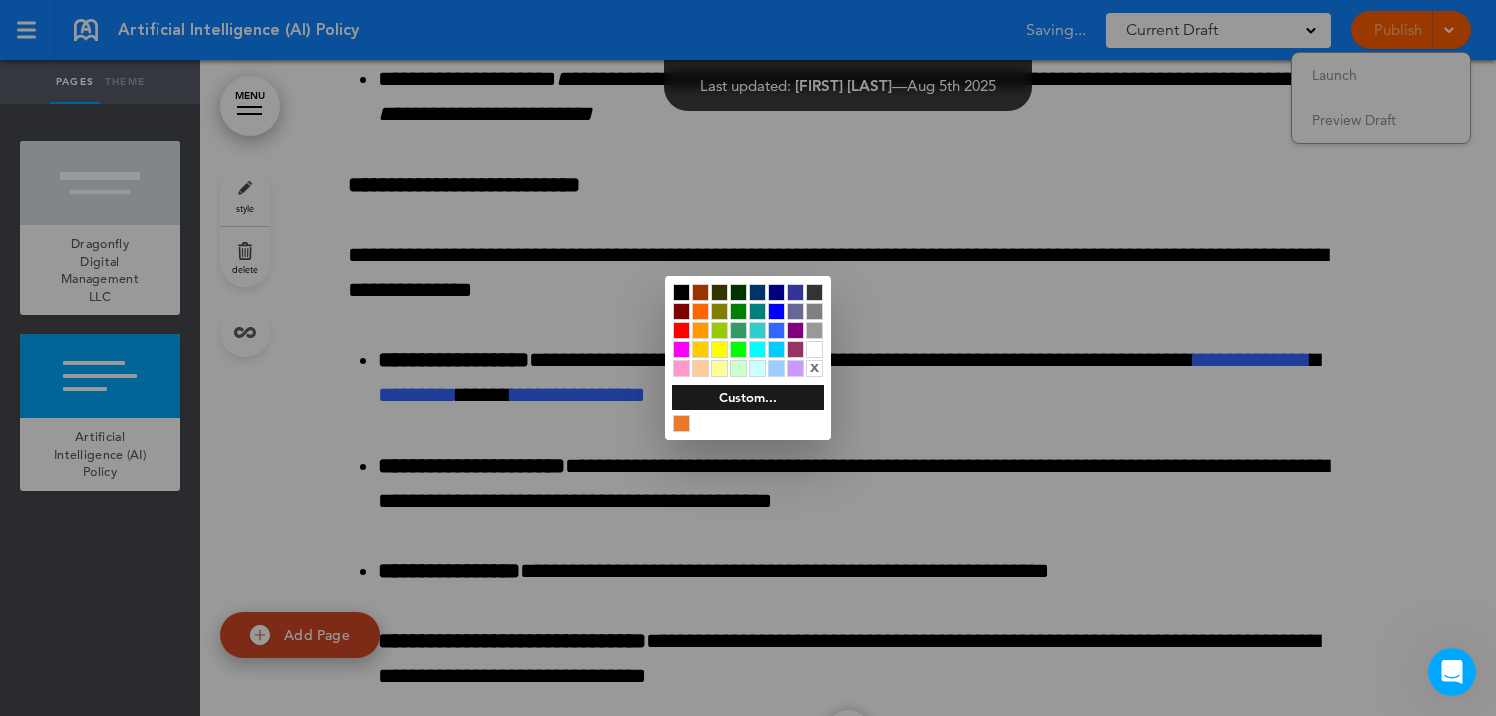click at bounding box center [748, 358] 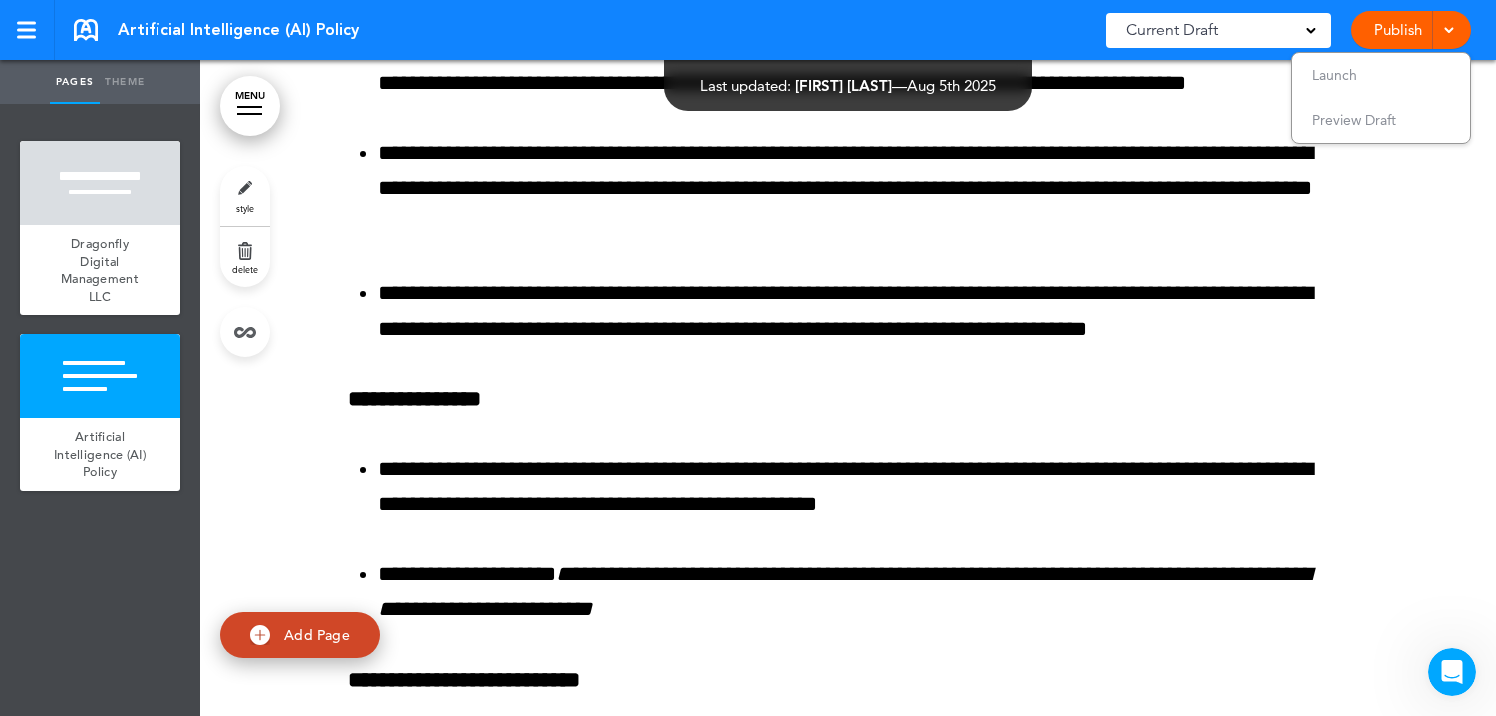 scroll, scrollTop: 5067, scrollLeft: 0, axis: vertical 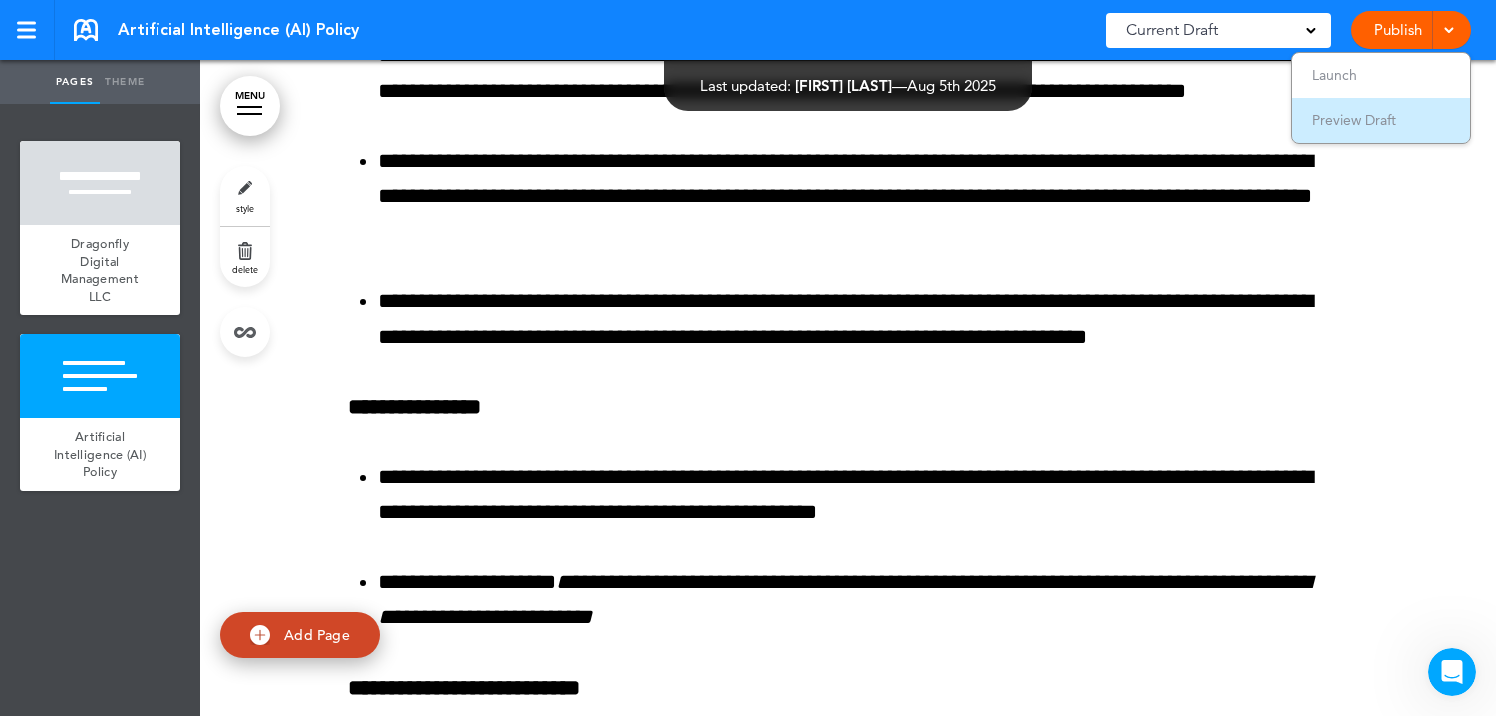 click on "Preview Draft" at bounding box center [1354, 120] 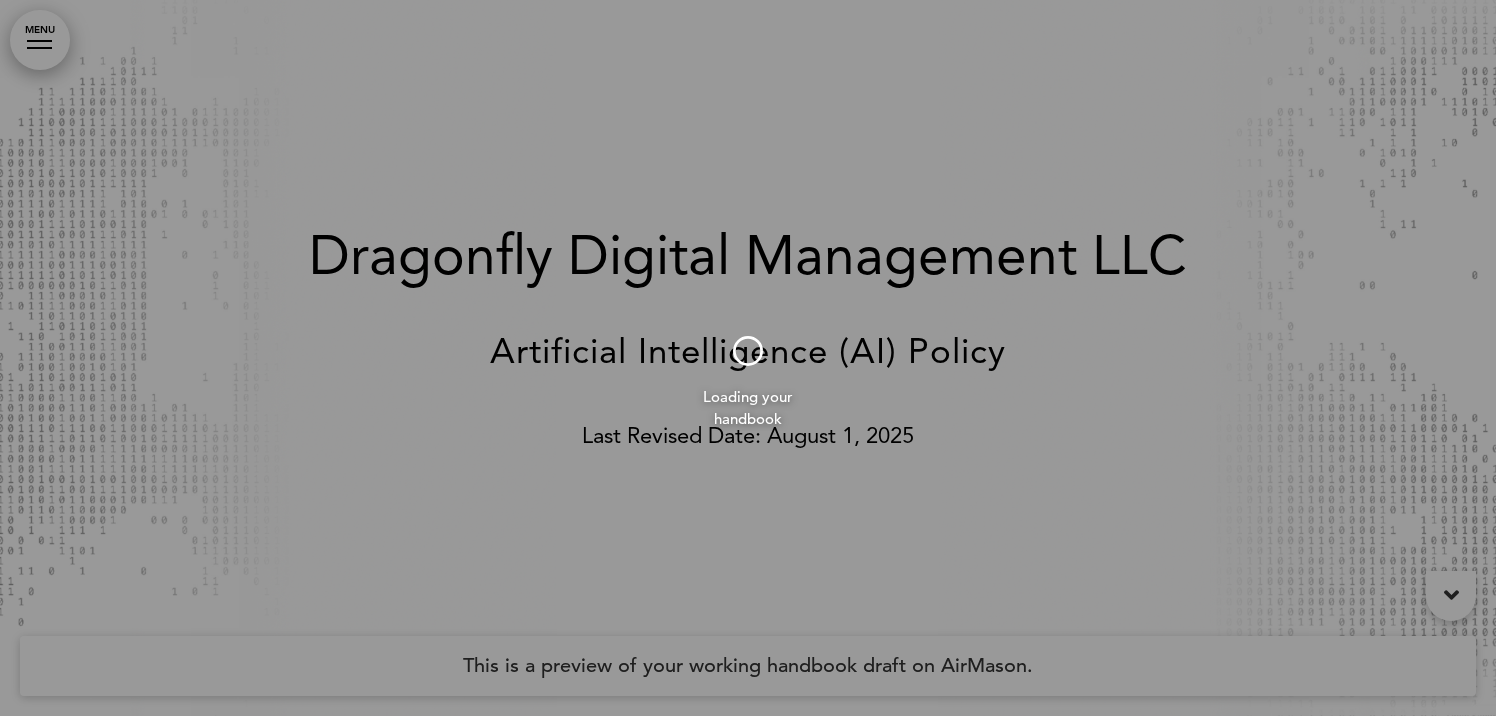 scroll, scrollTop: 0, scrollLeft: 0, axis: both 